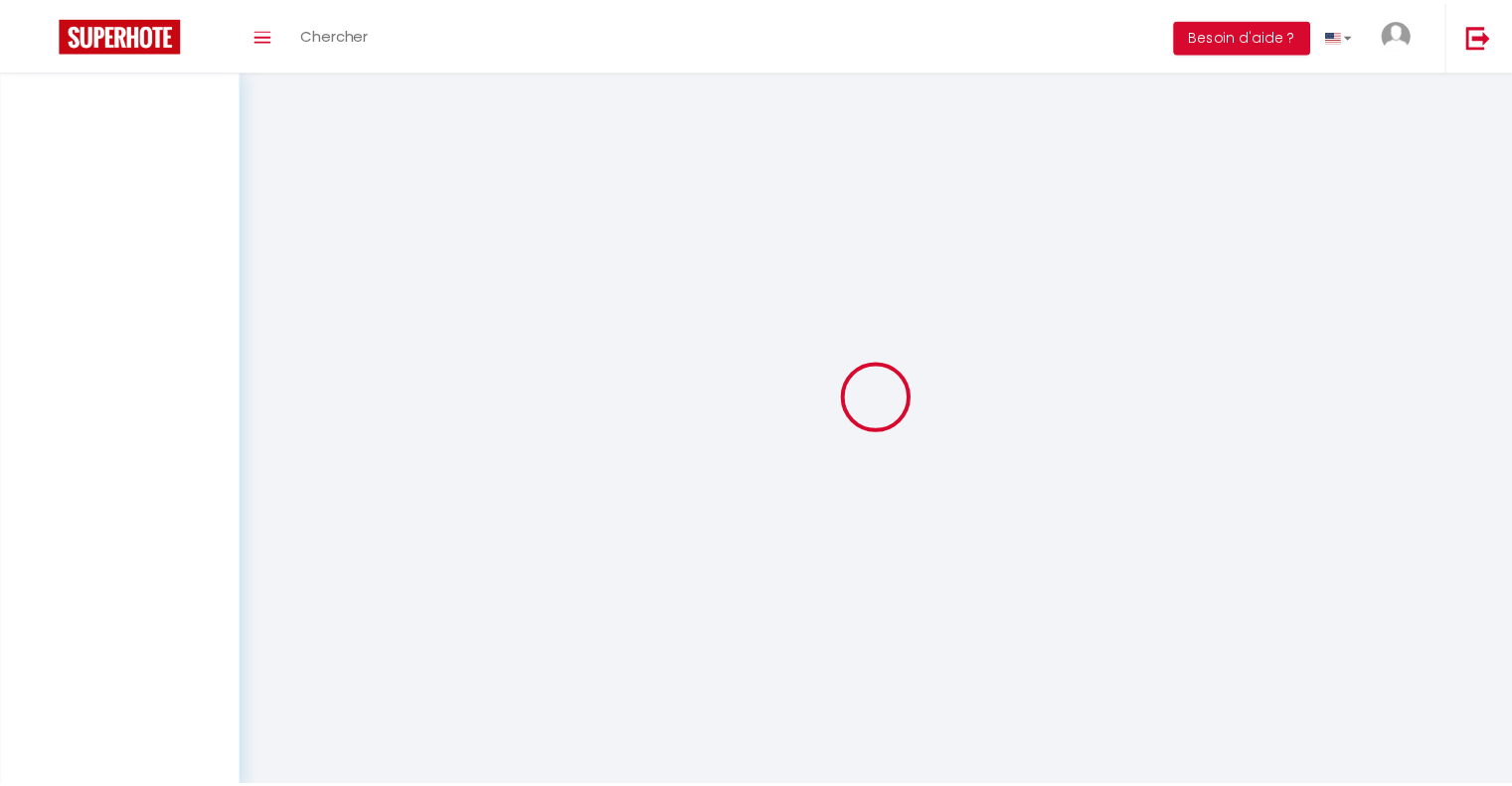 scroll, scrollTop: 0, scrollLeft: 0, axis: both 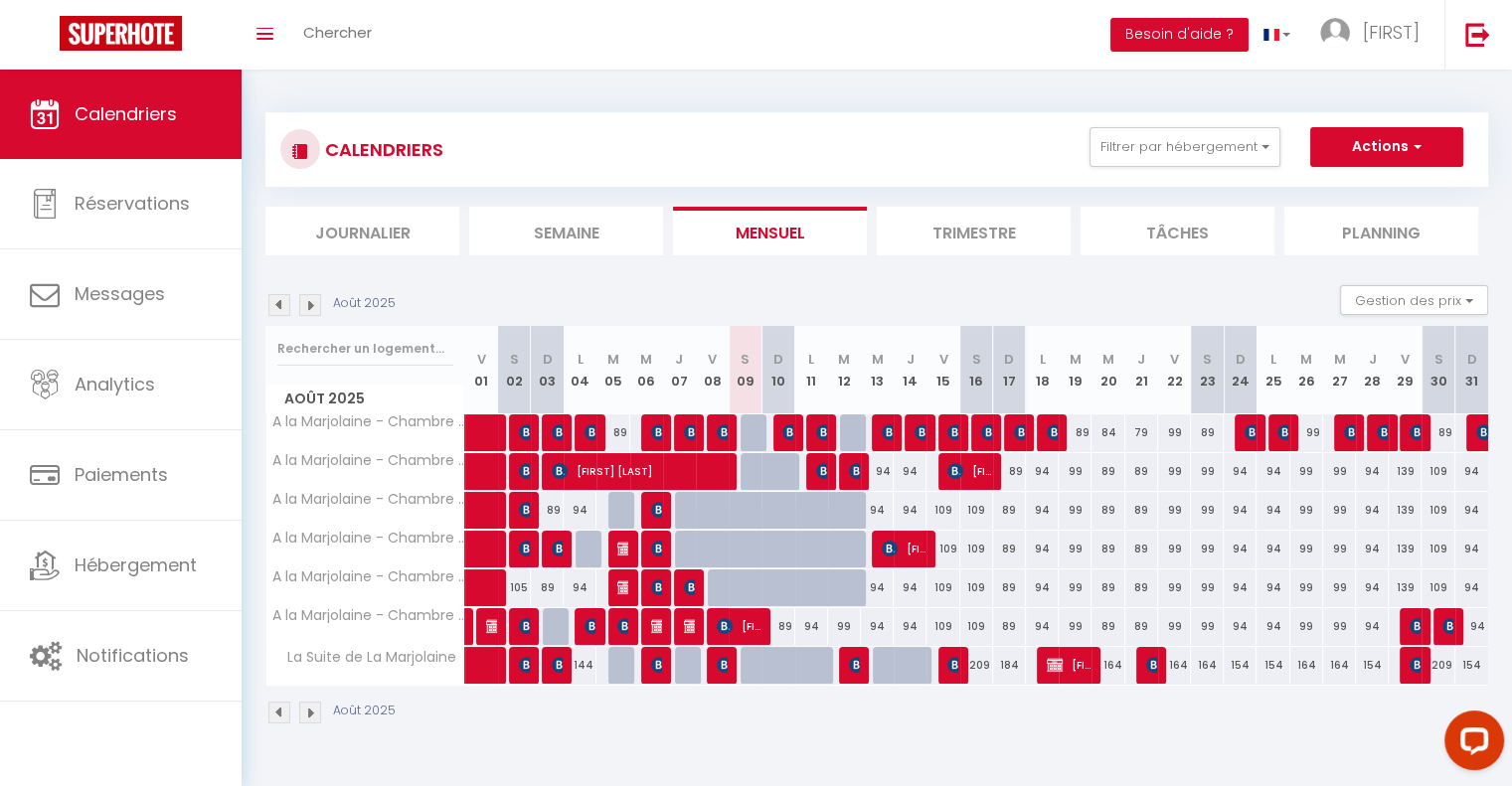 click on "89" at bounding box center [777, 626] 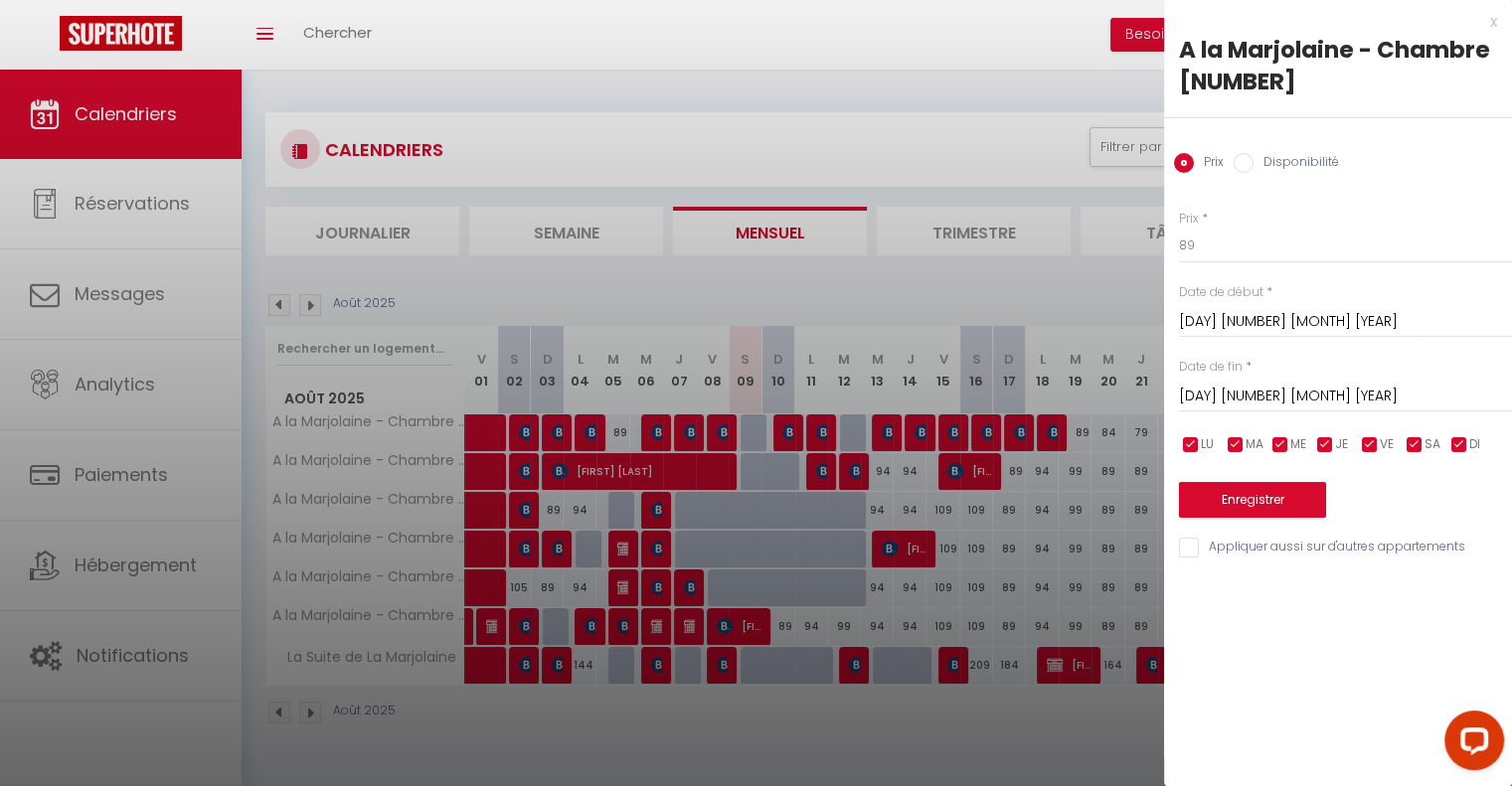 click on "Disponibilité" at bounding box center [1244, 163] 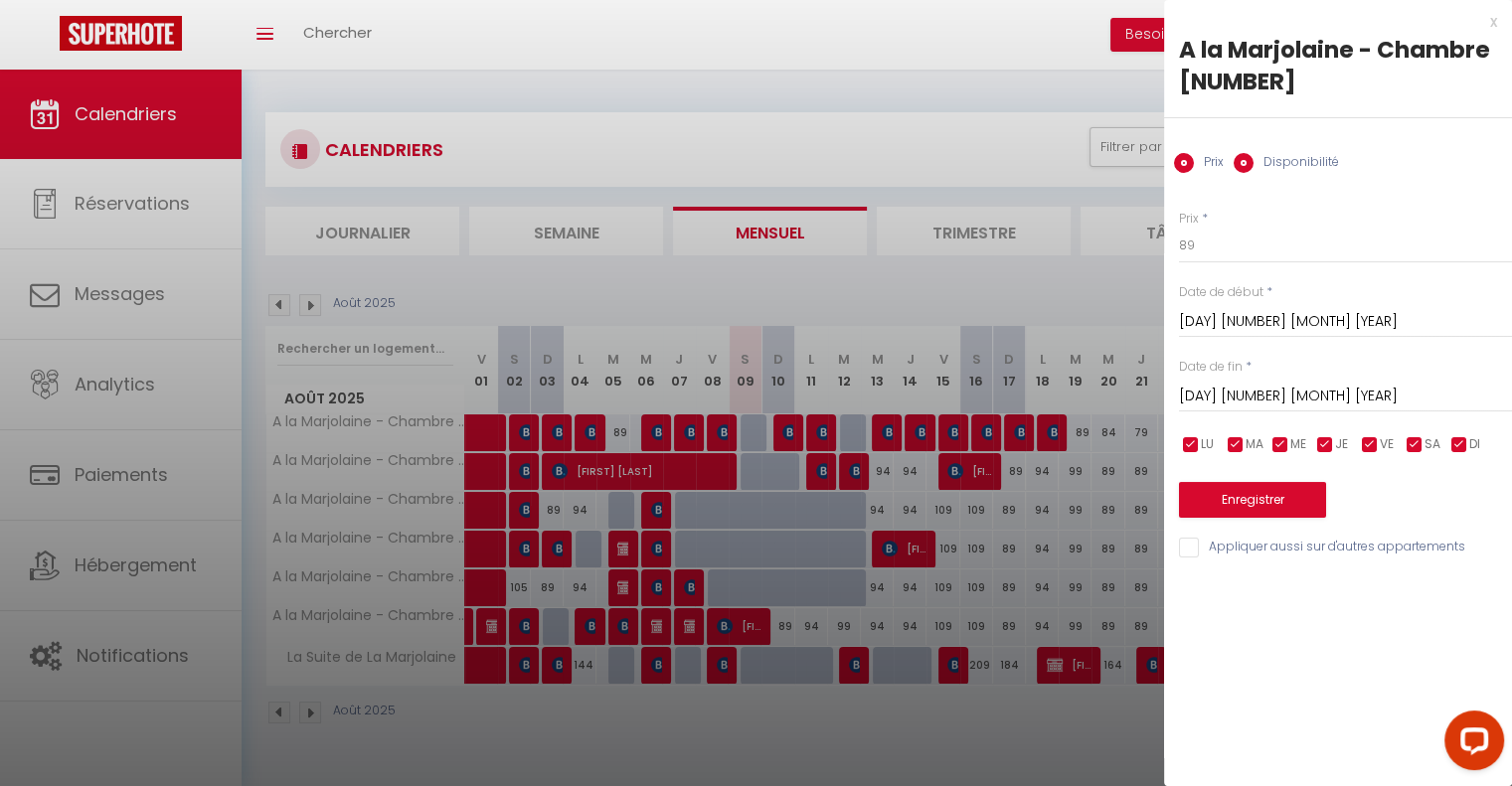 radio on "false" 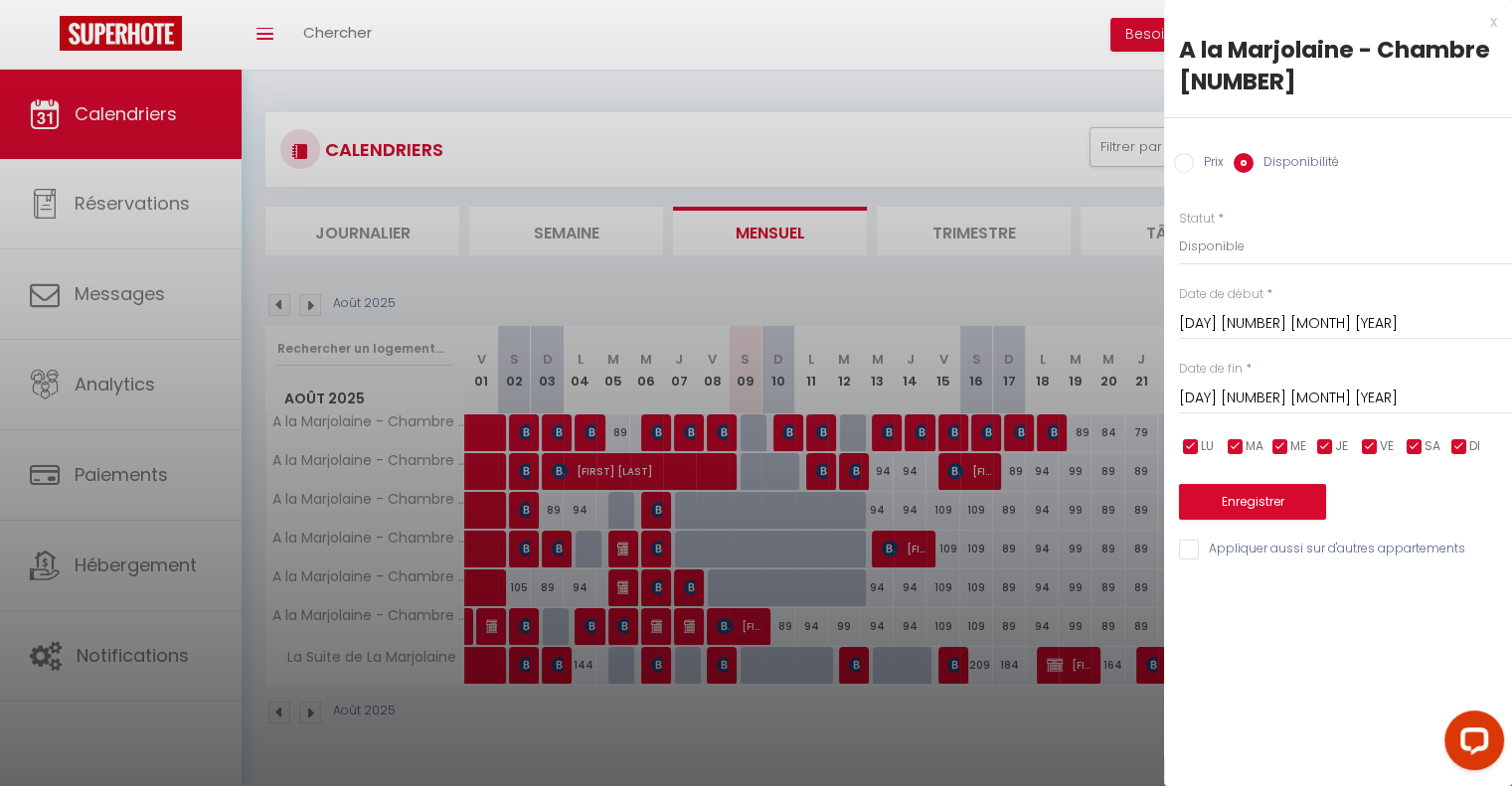 click on "Lun [DATE] [YEAR]" at bounding box center (1345, 398) 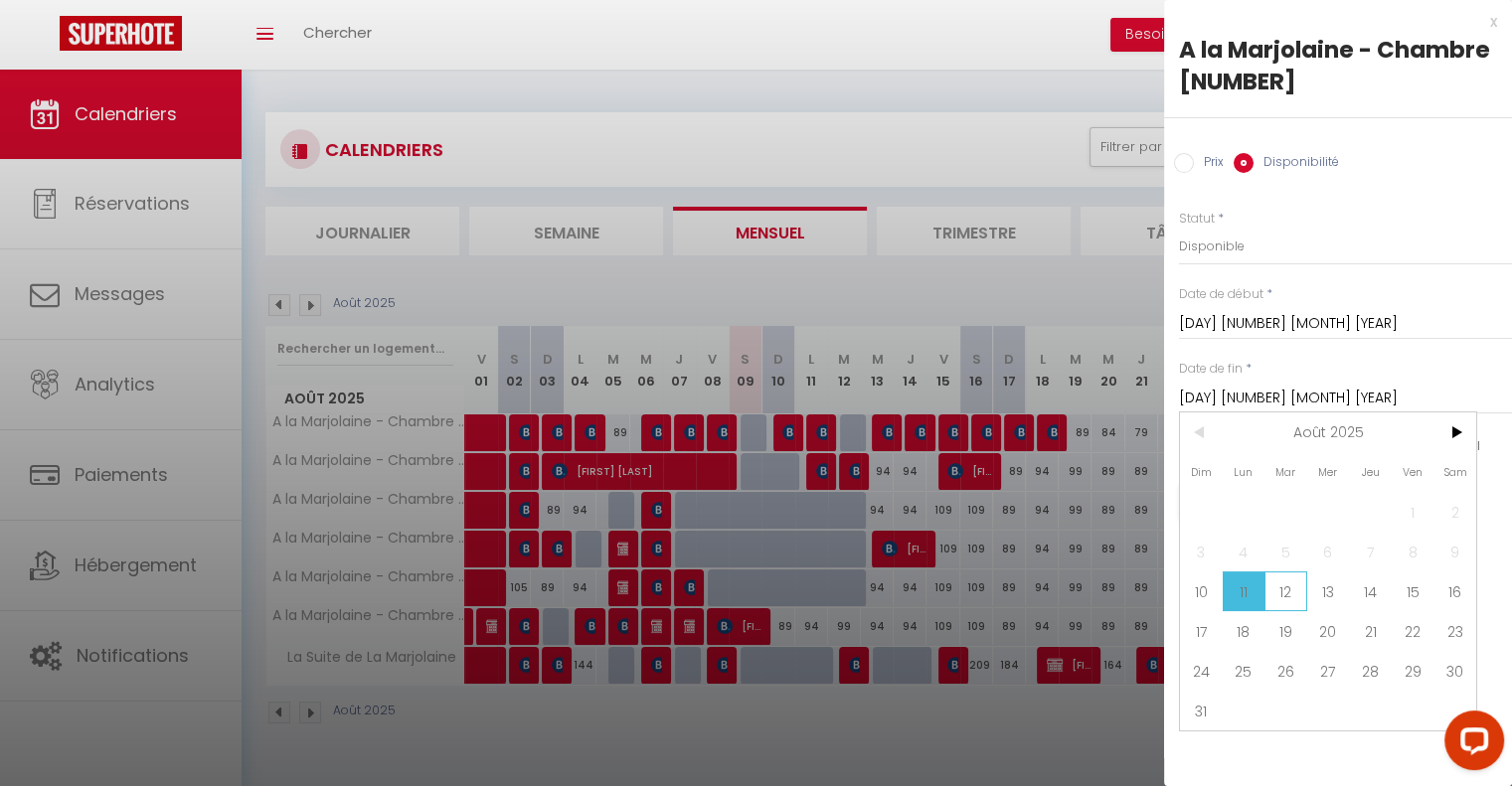 click on "12" at bounding box center [1285, 591] 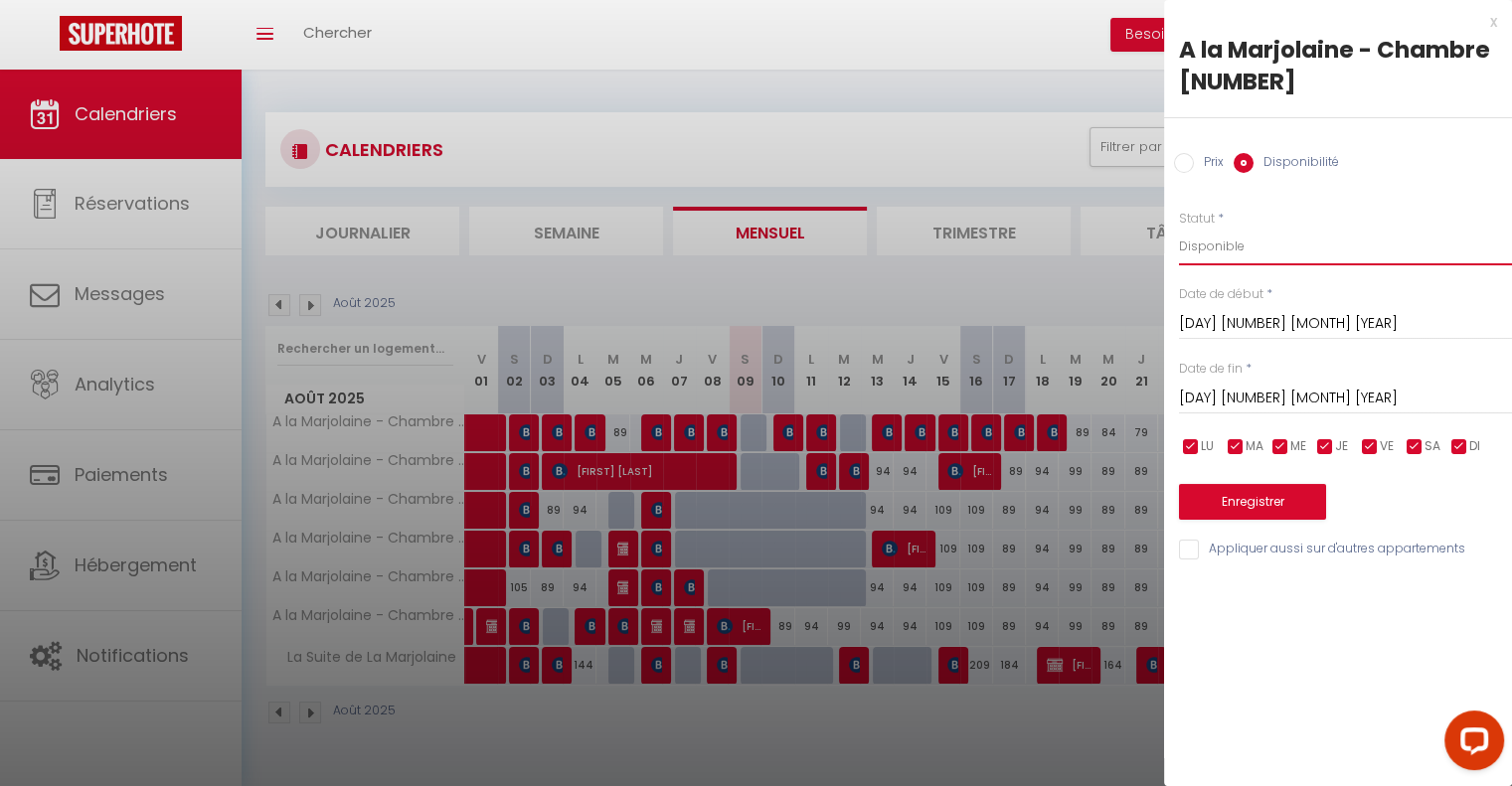 click on "Disponible
Indisponible" at bounding box center [1345, 246] 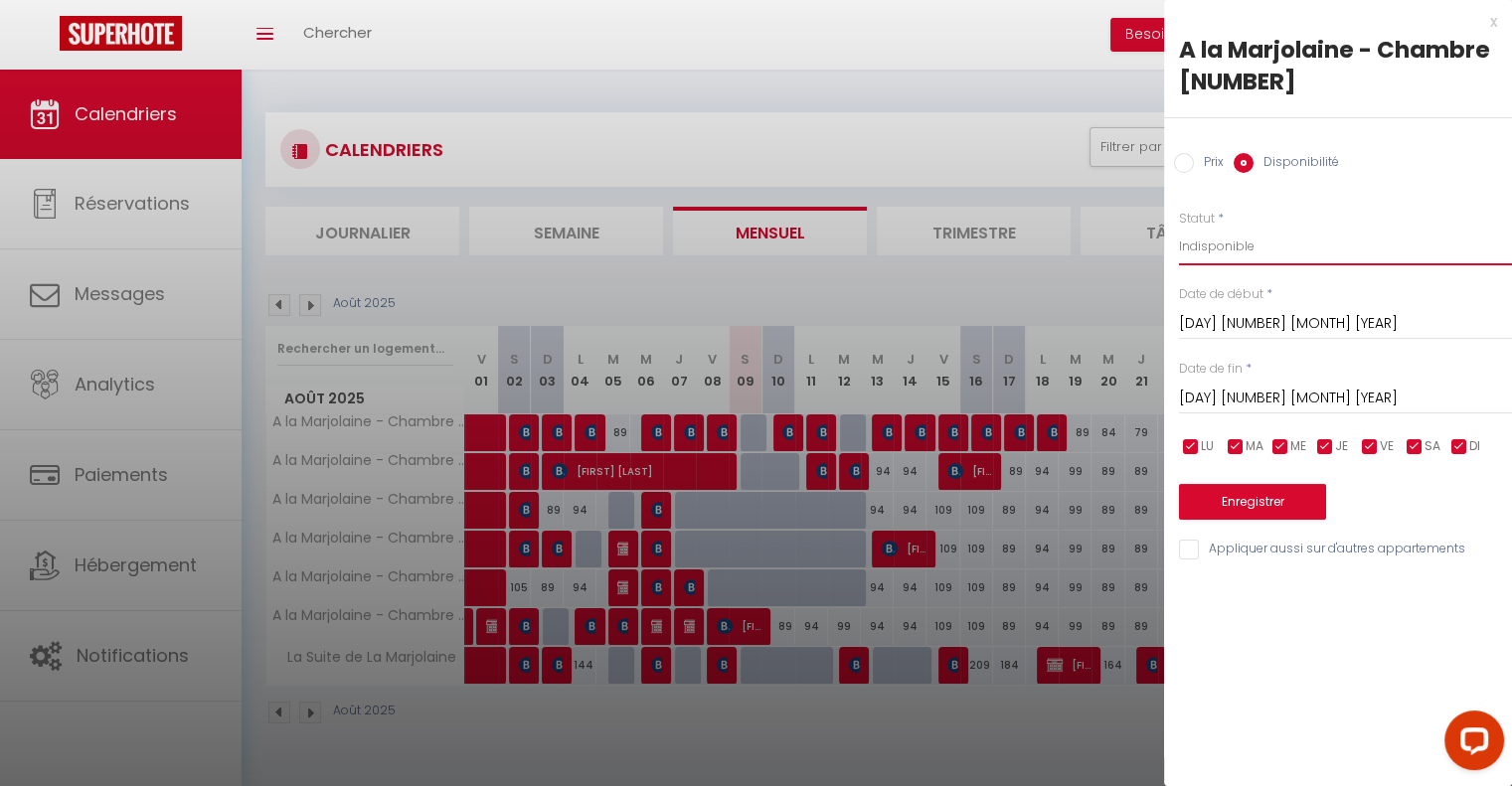 click on "Disponible
Indisponible" at bounding box center (1345, 246) 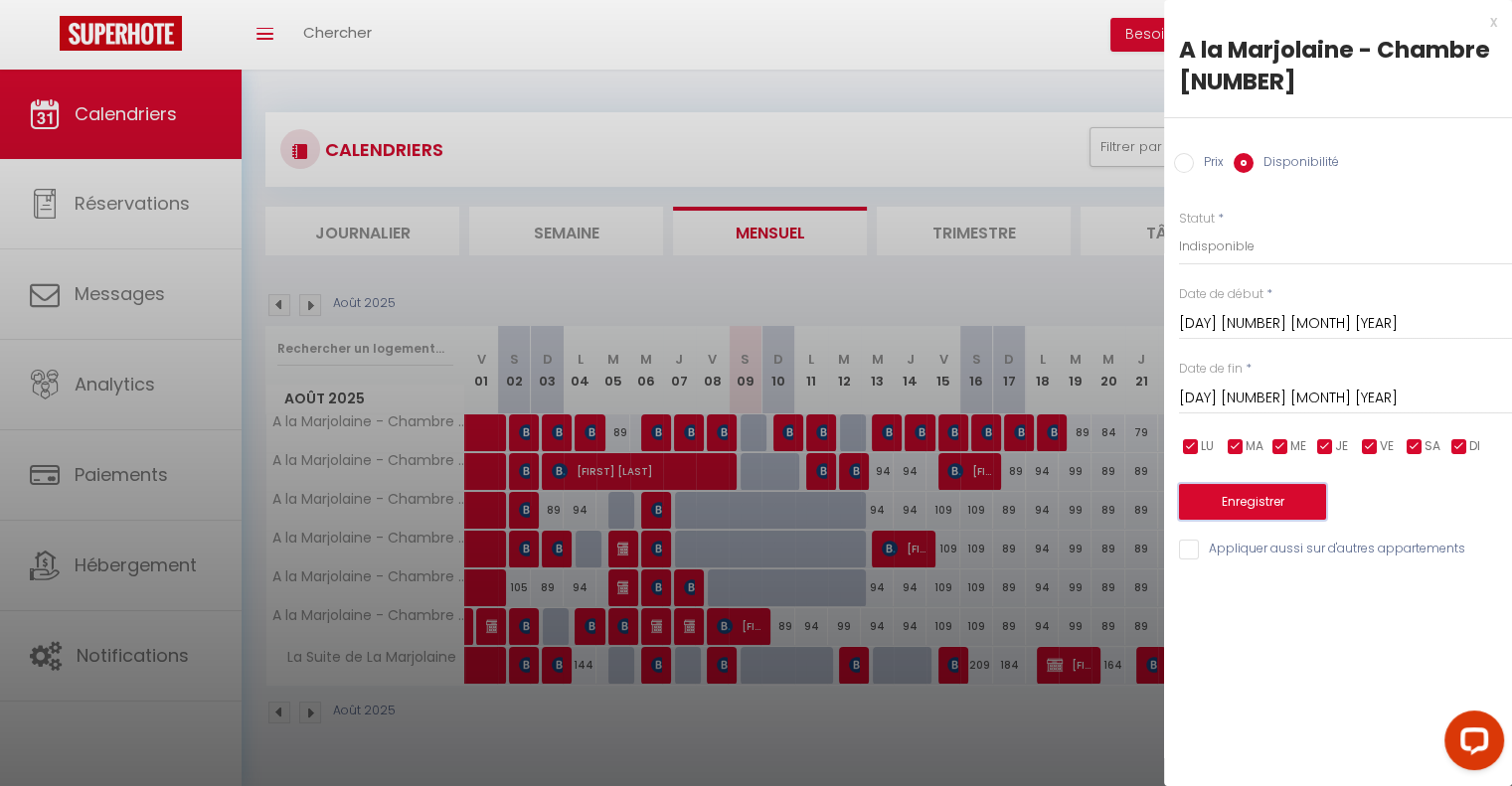 click on "Enregistrer" at bounding box center [1253, 502] 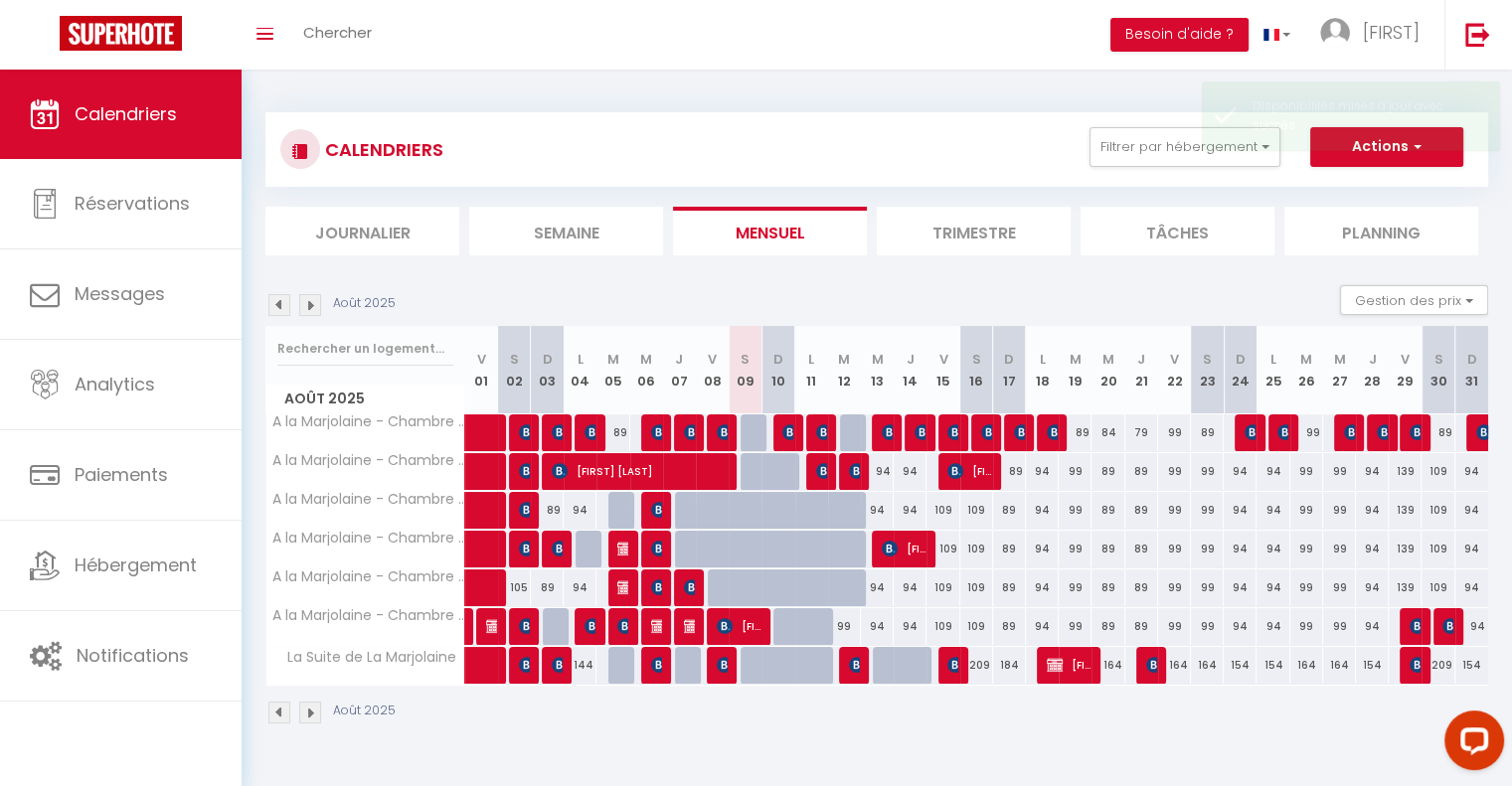 click on "94" at bounding box center (811, 626) 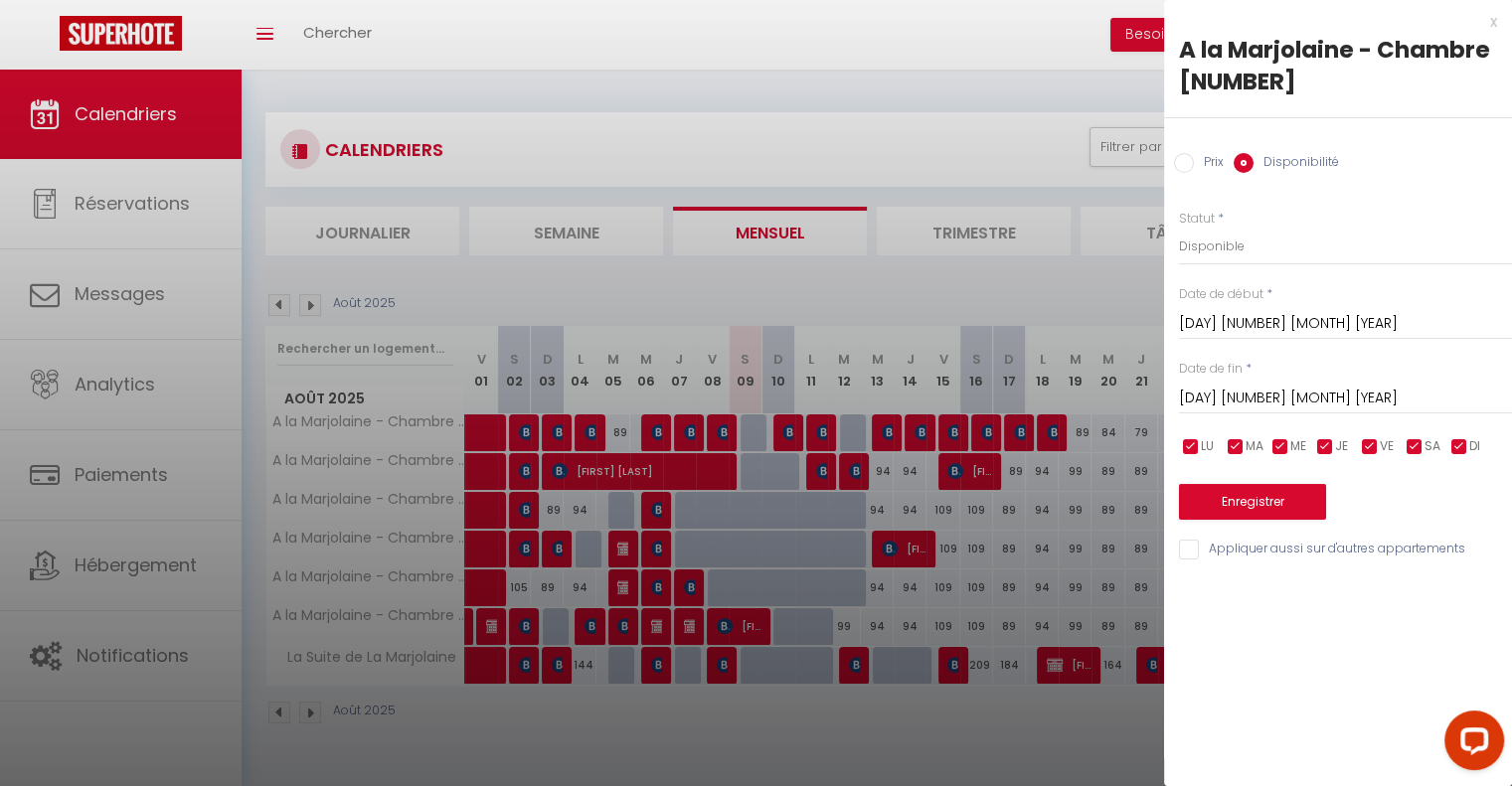click on "Mar 12 Août 2025" at bounding box center (1345, 398) 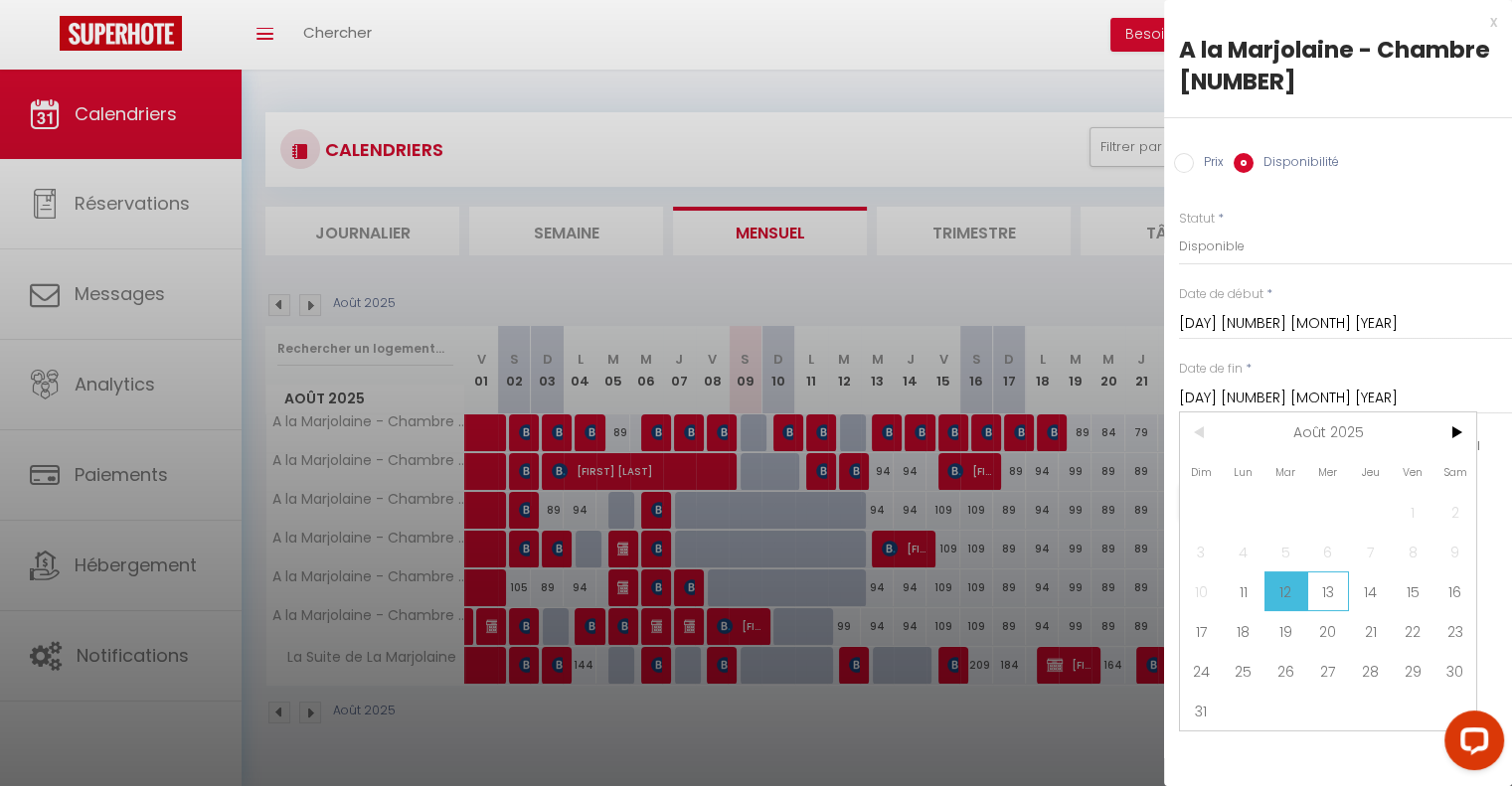 click on "13" at bounding box center [1328, 591] 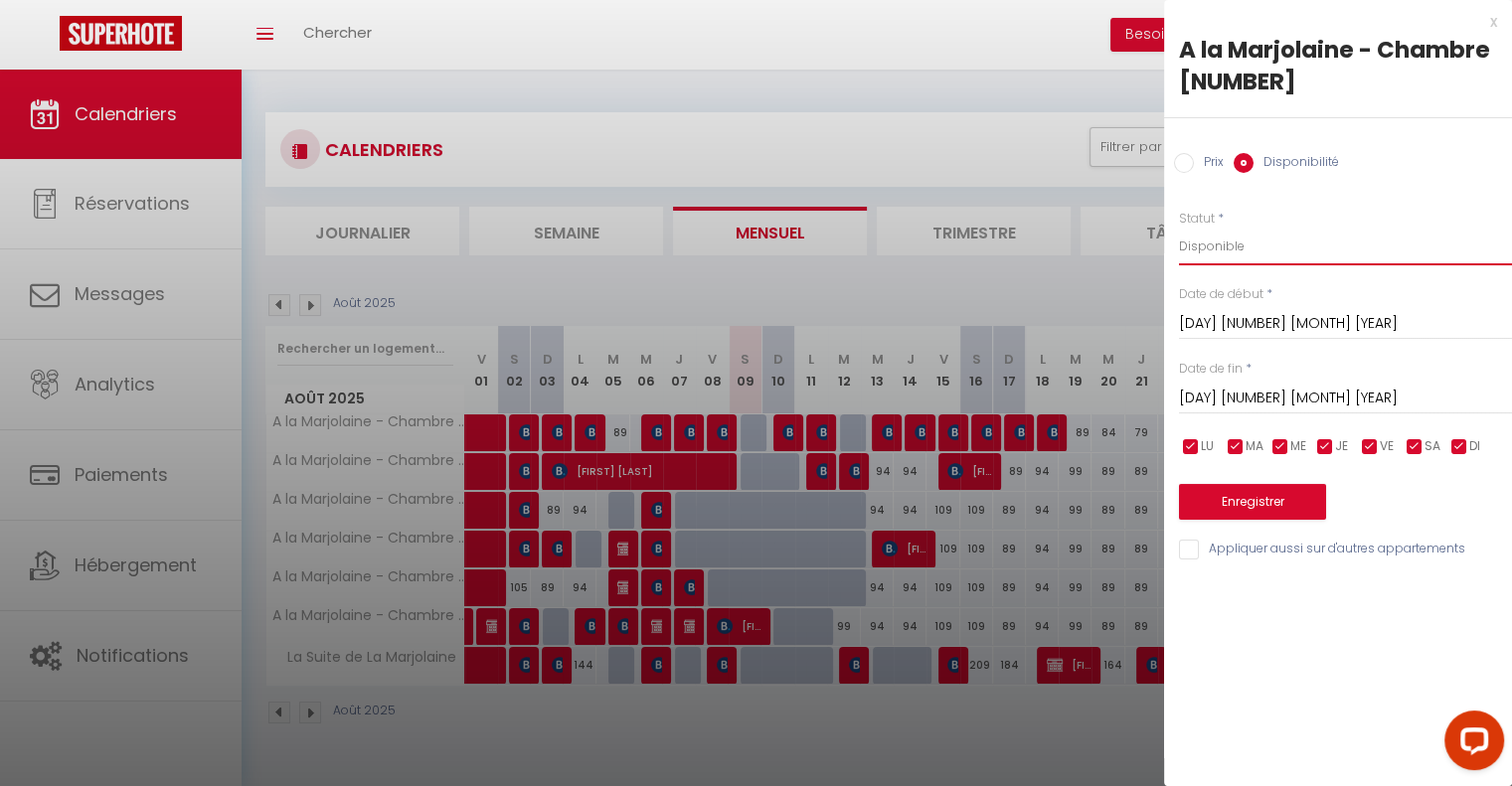 click on "Disponible
Indisponible" at bounding box center (1345, 246) 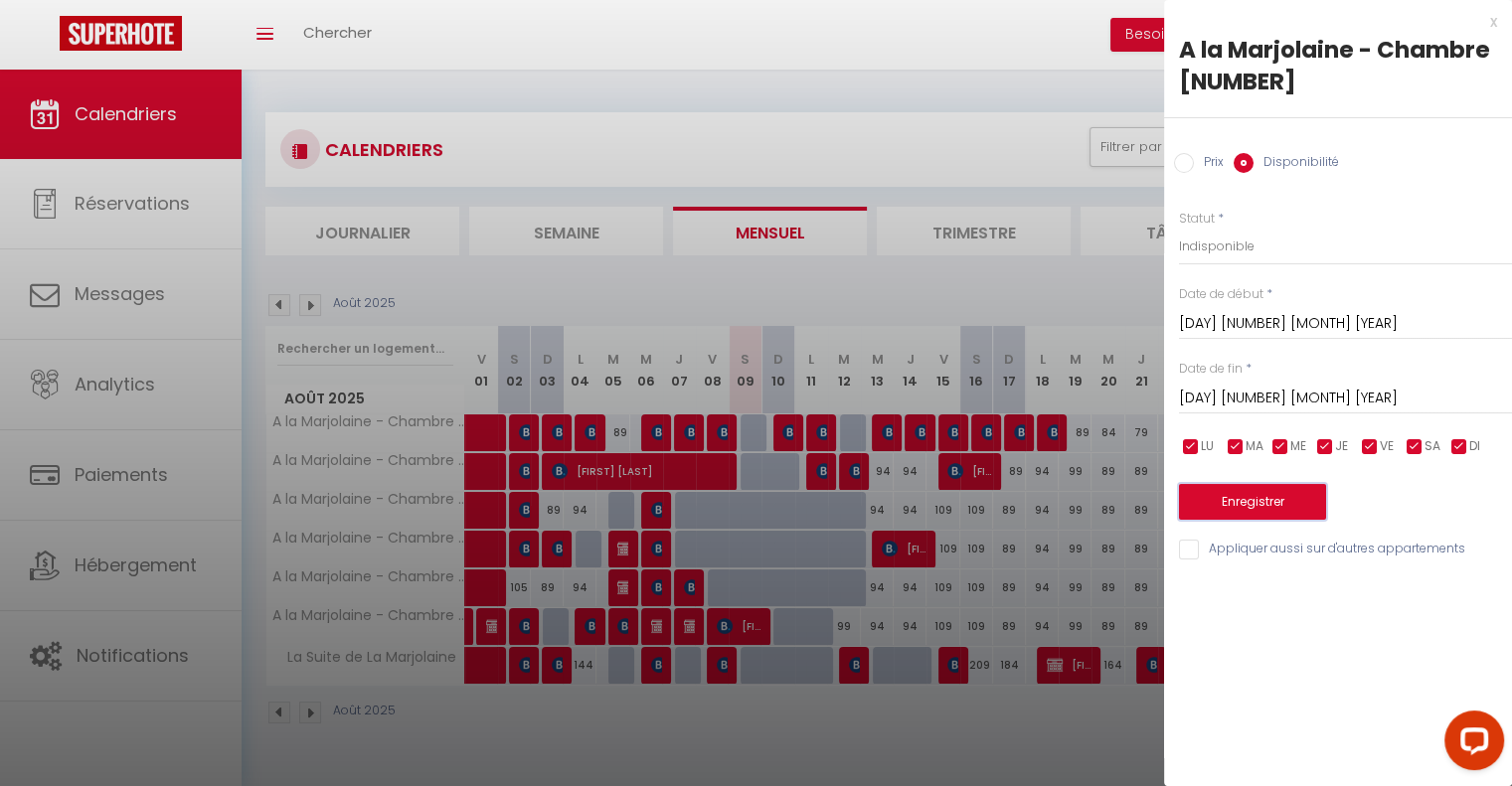 click on "Enregistrer" at bounding box center [1253, 502] 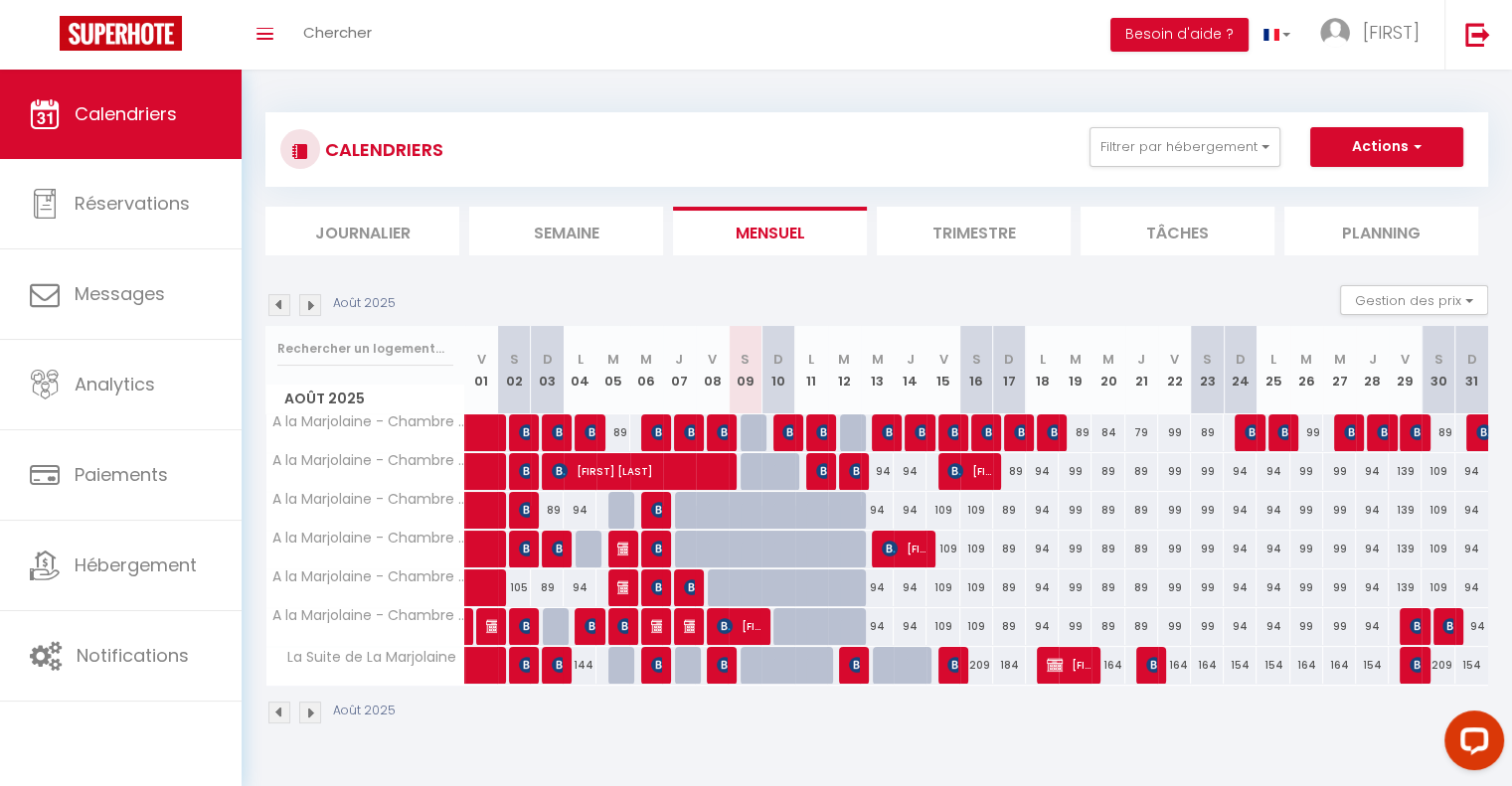 click on "79" at bounding box center [811, 432] 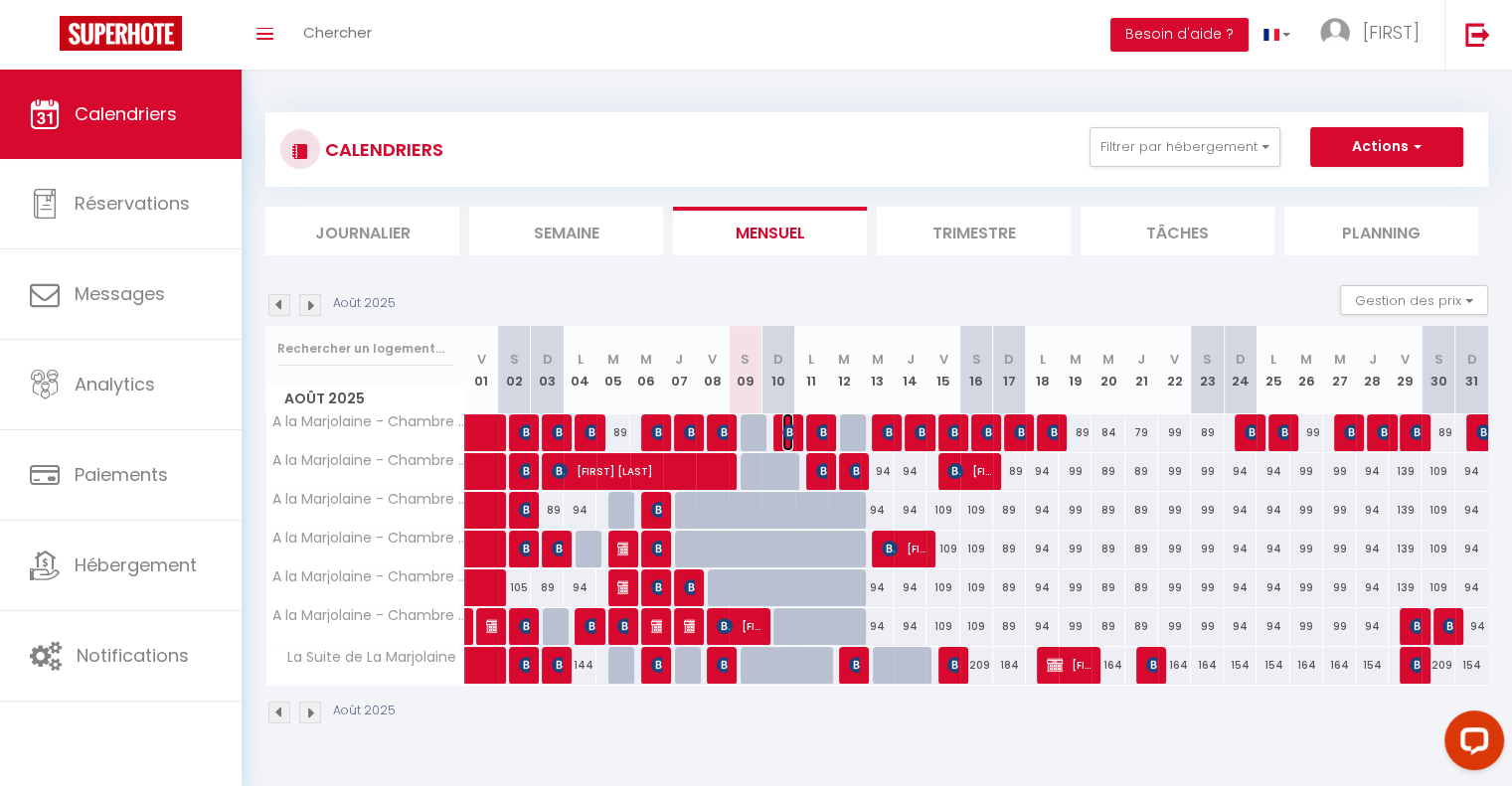 click at bounding box center [790, 432] 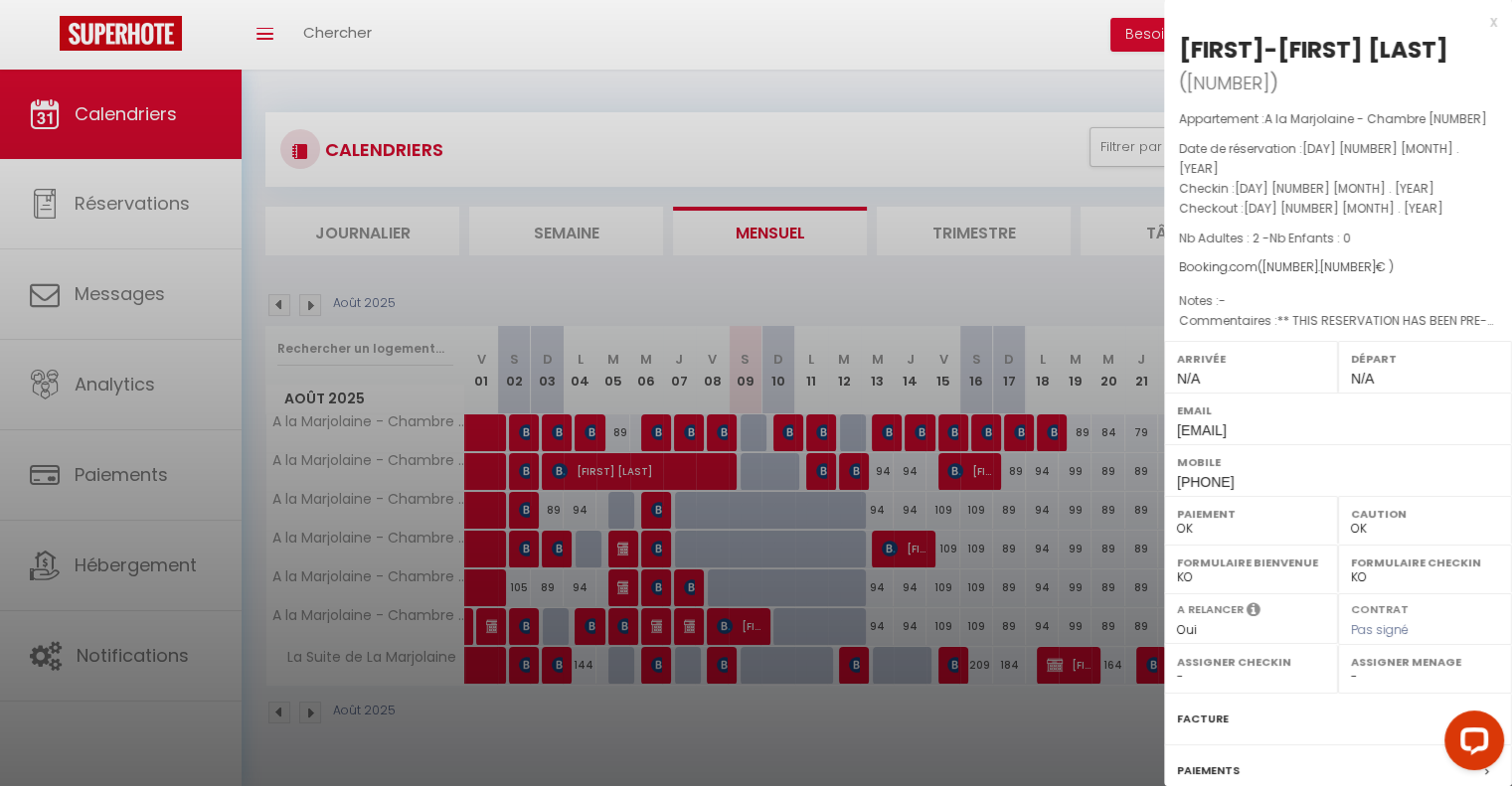 click at bounding box center (756, 393) 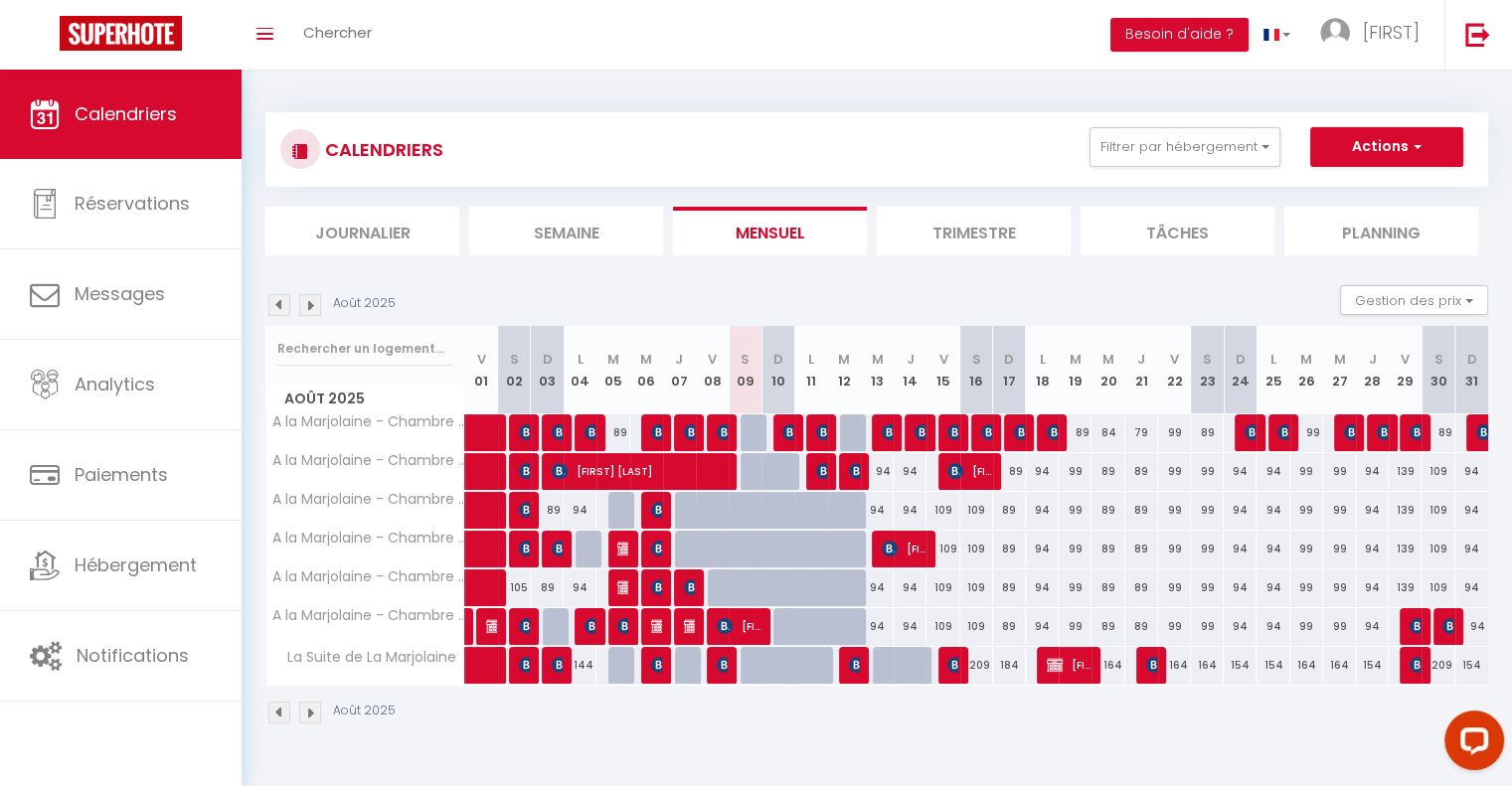 click at bounding box center (819, 433) 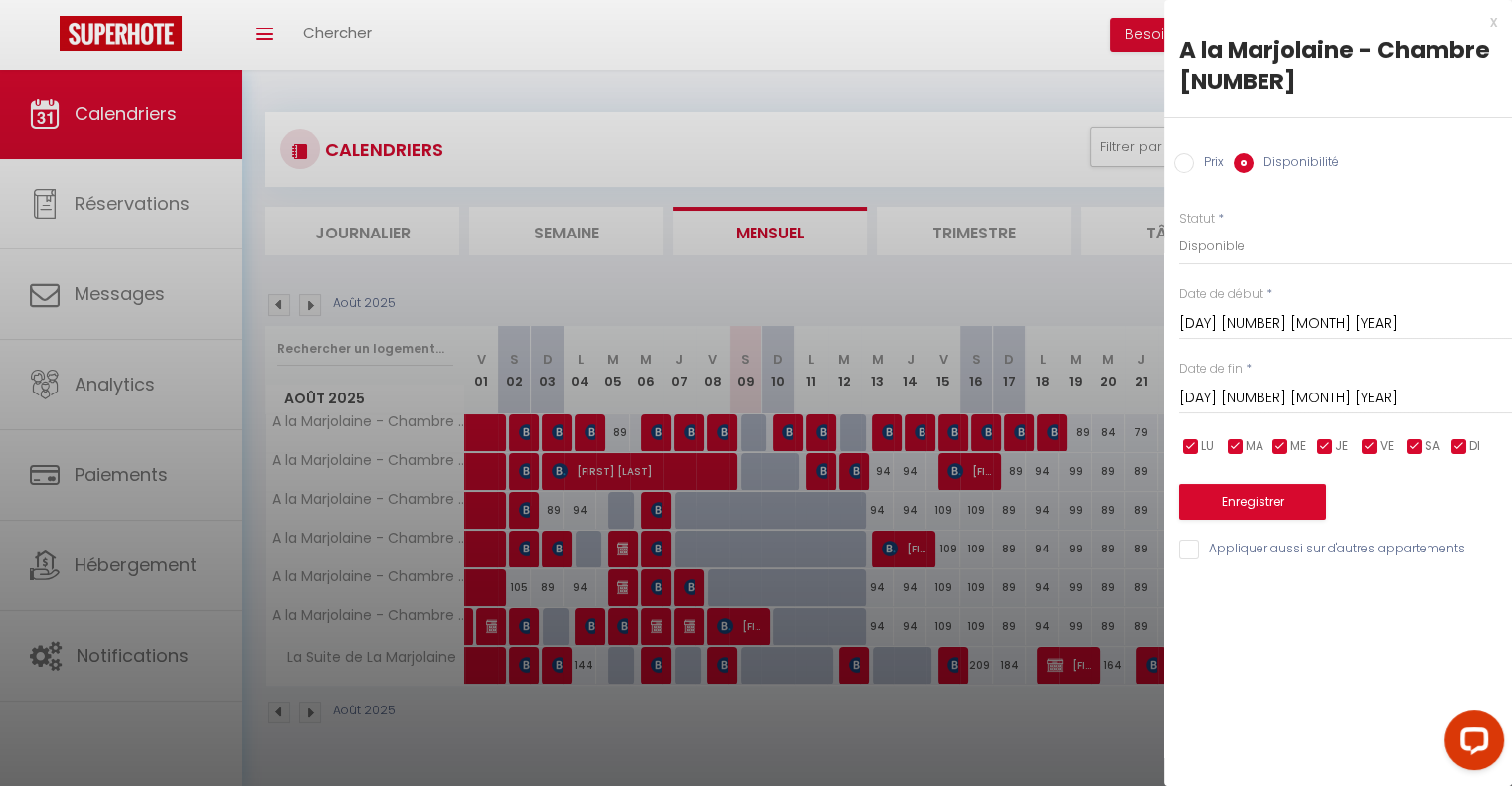 click at bounding box center (756, 393) 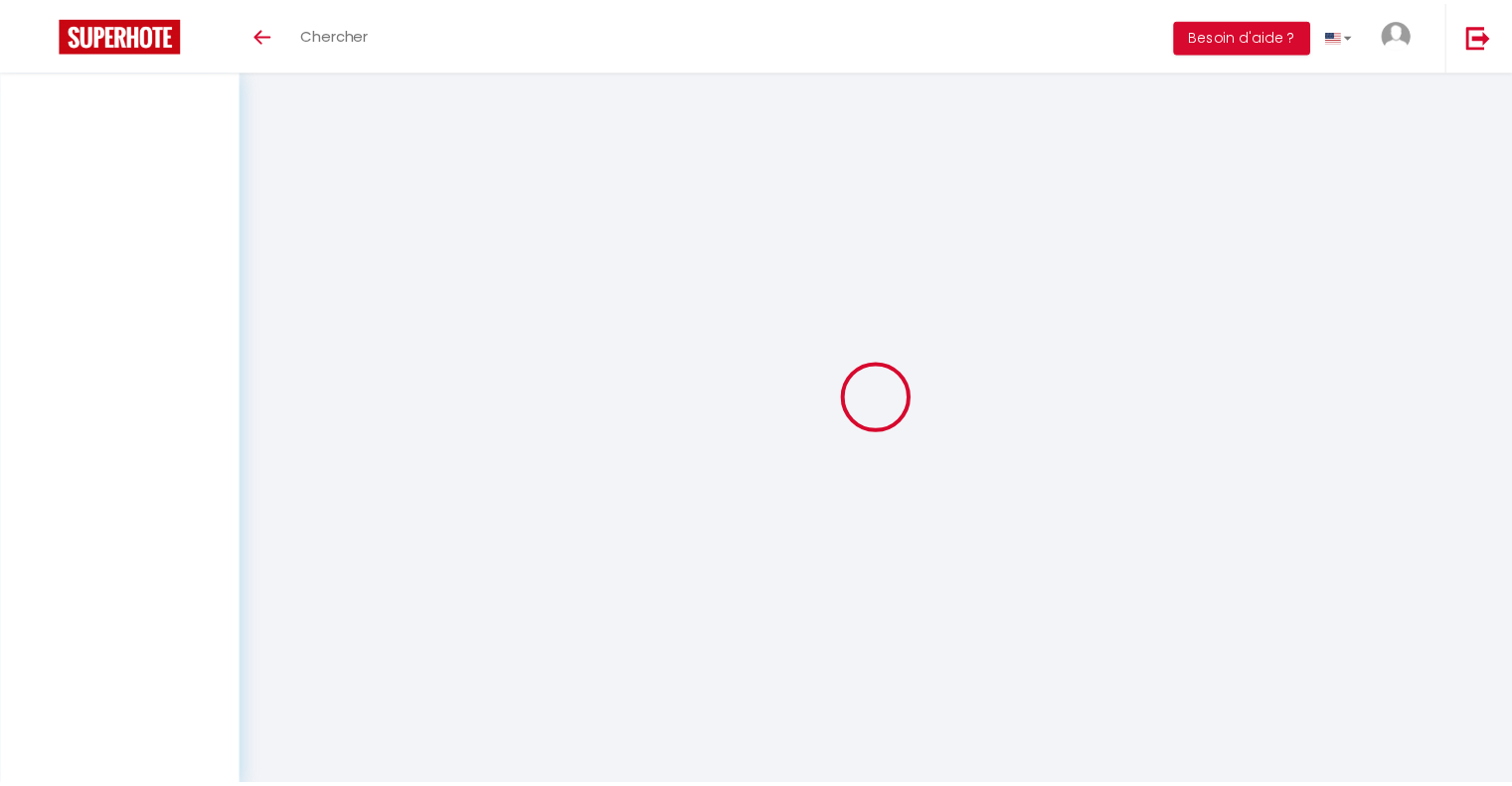 scroll, scrollTop: 0, scrollLeft: 0, axis: both 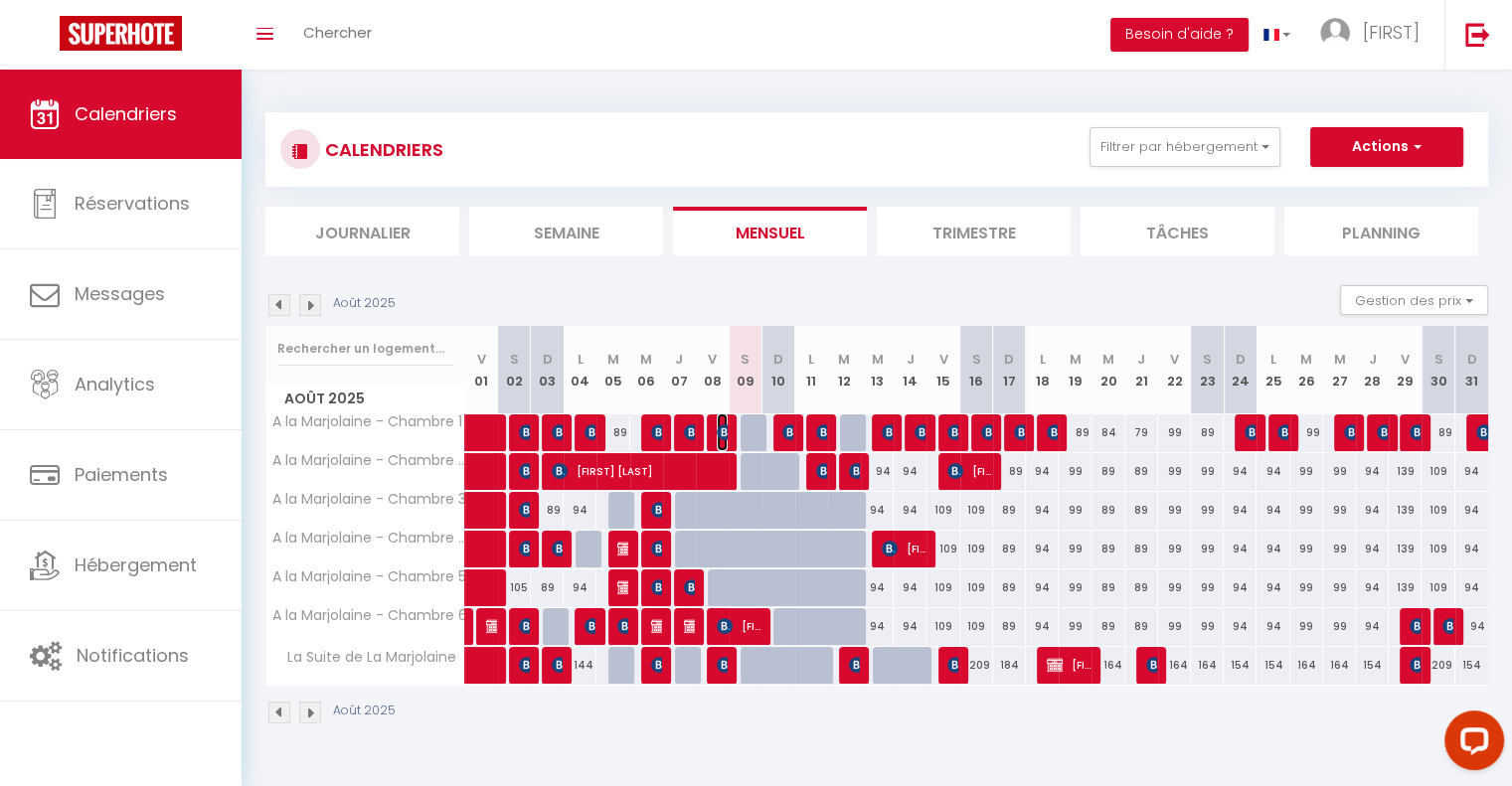 click at bounding box center [725, 432] 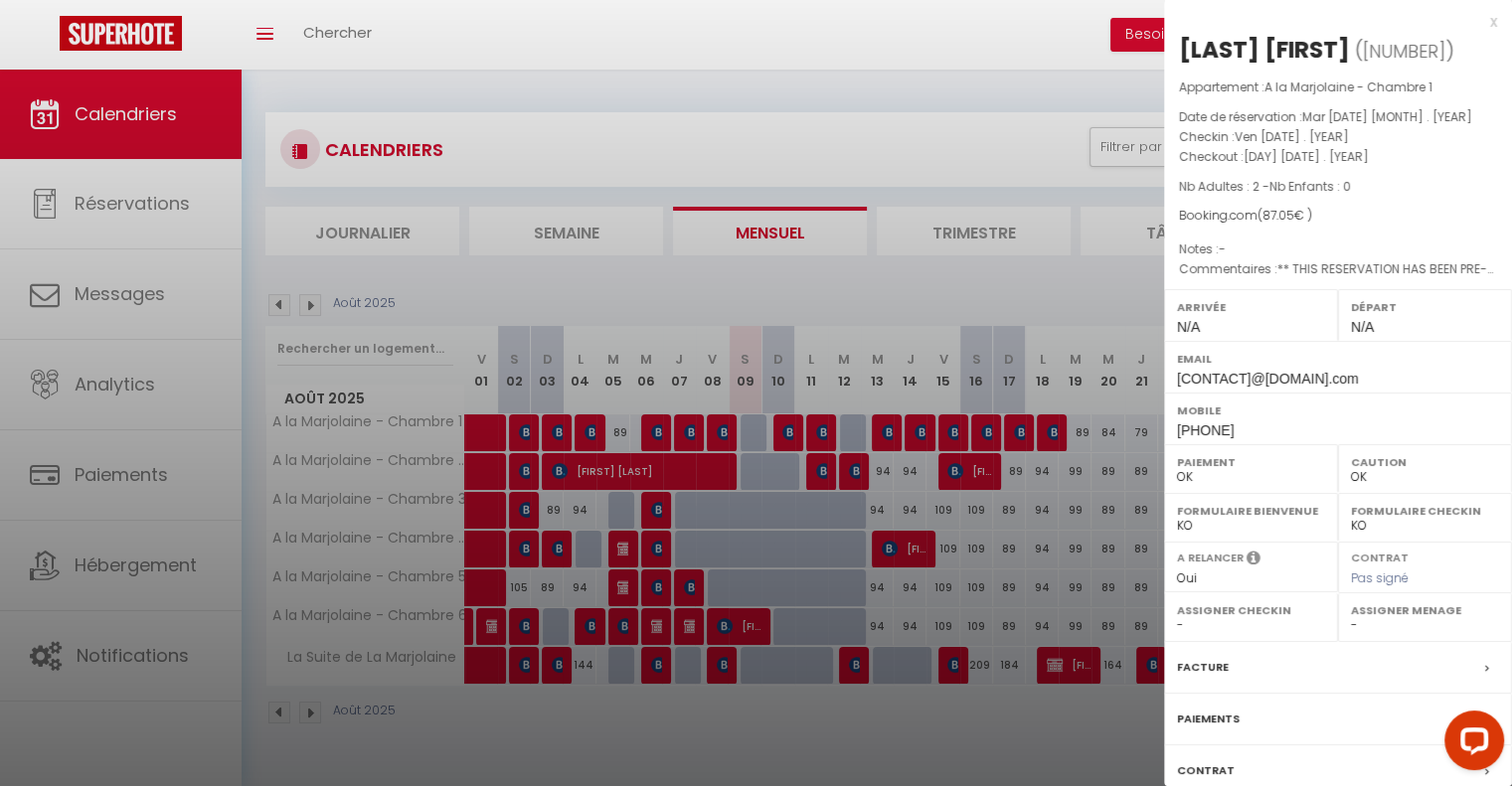 click at bounding box center (756, 393) 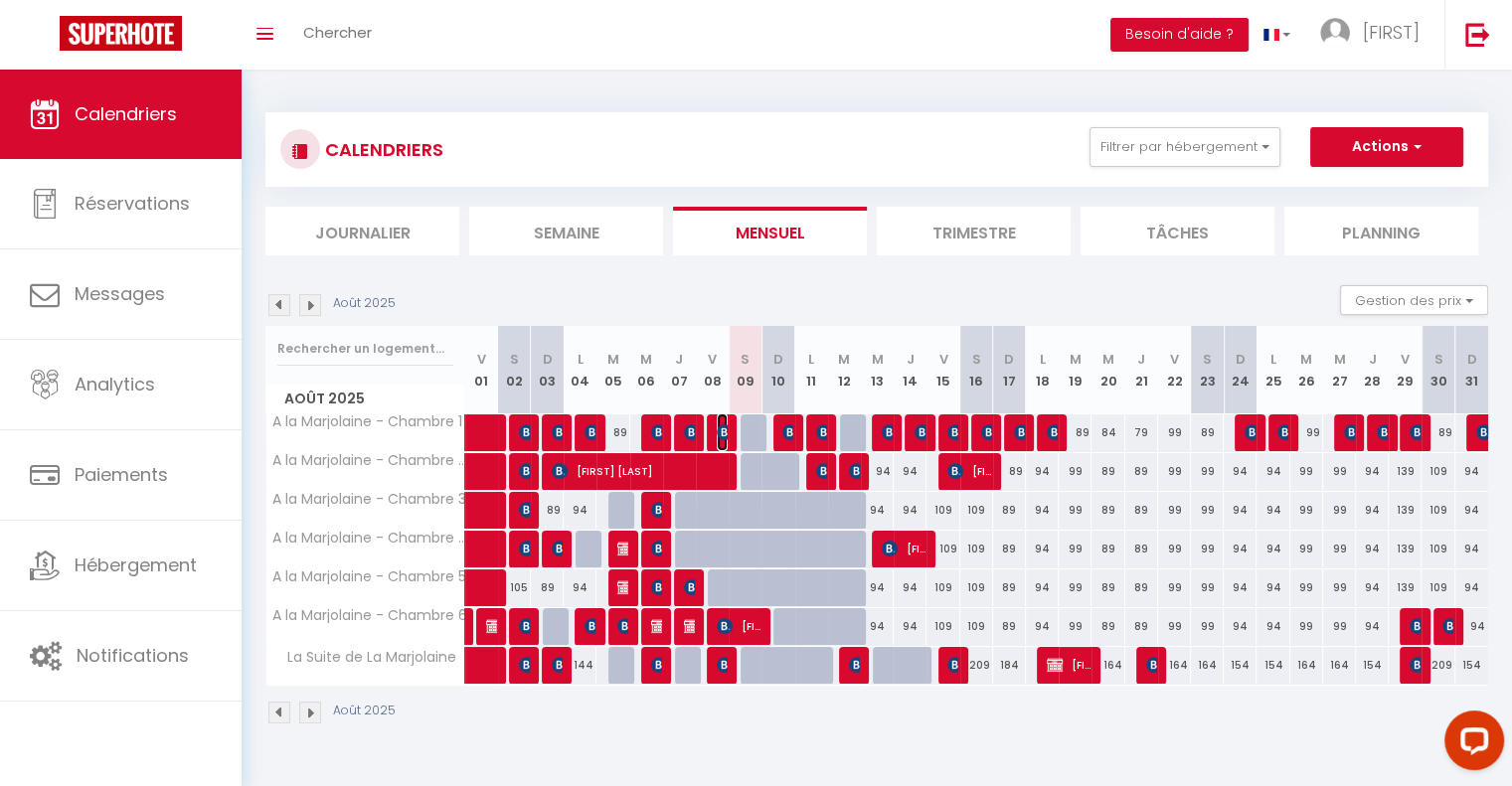 click at bounding box center [725, 432] 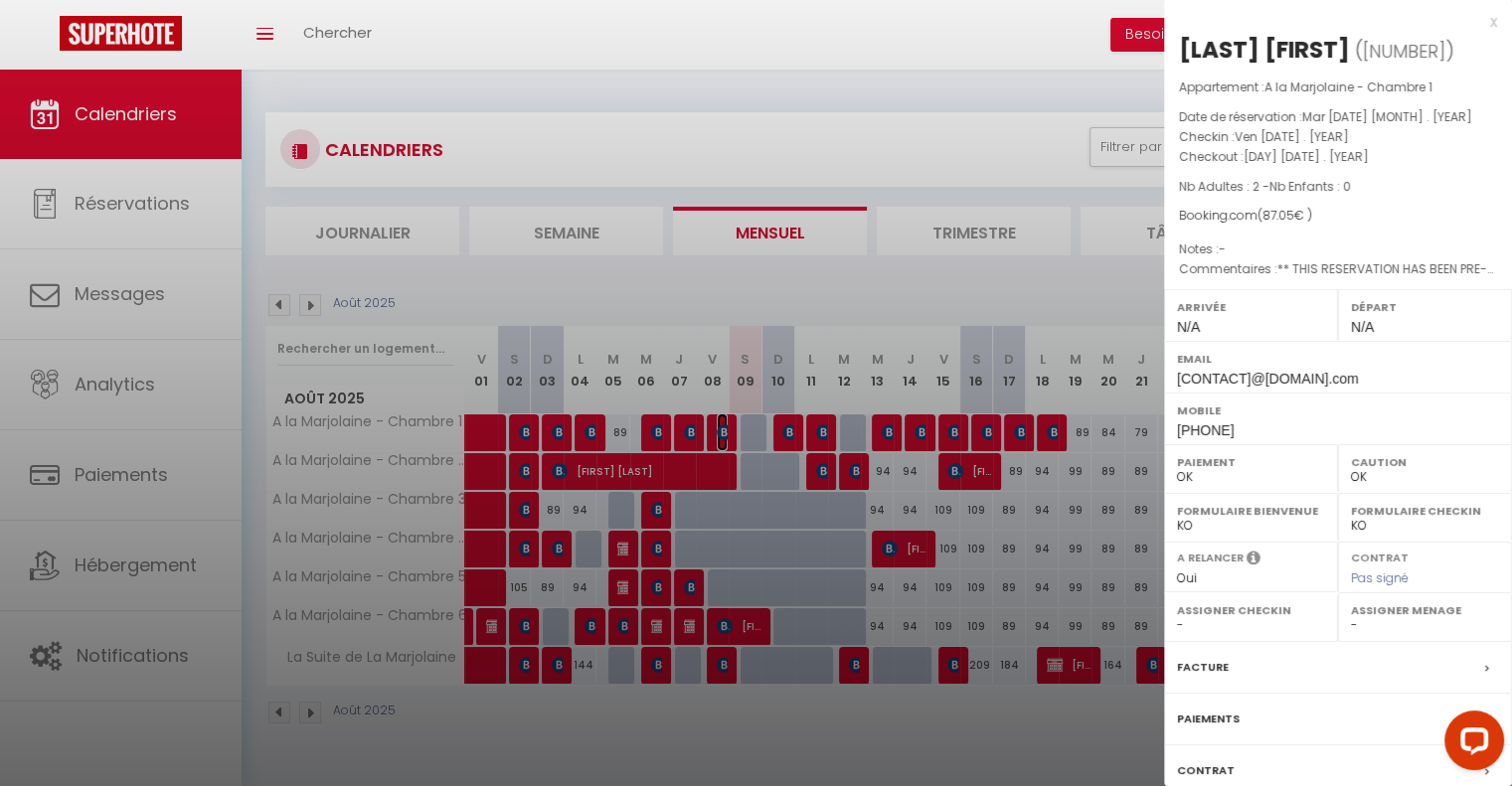 scroll, scrollTop: 168, scrollLeft: 0, axis: vertical 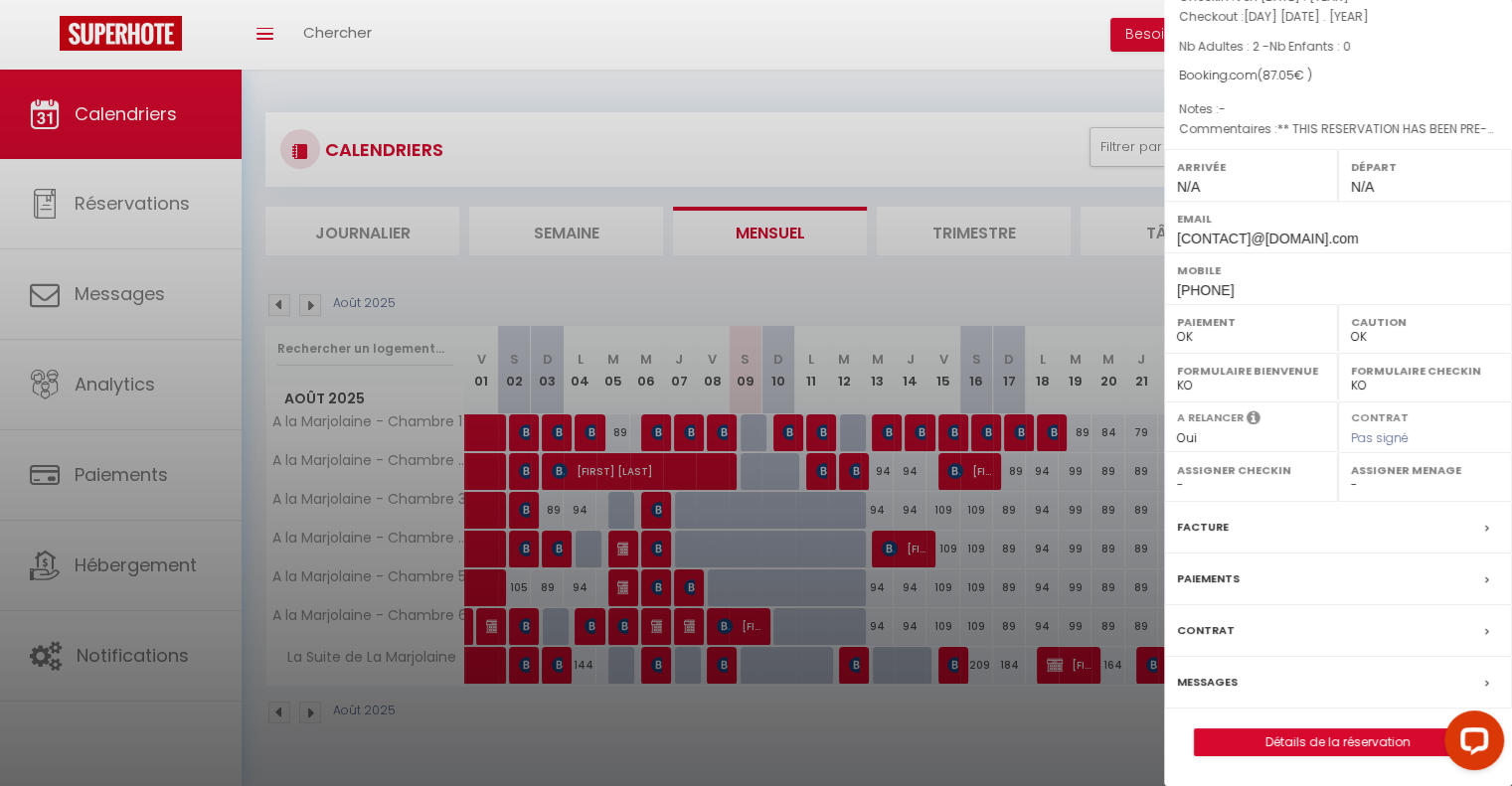click on "Facture" at bounding box center (1203, 527) 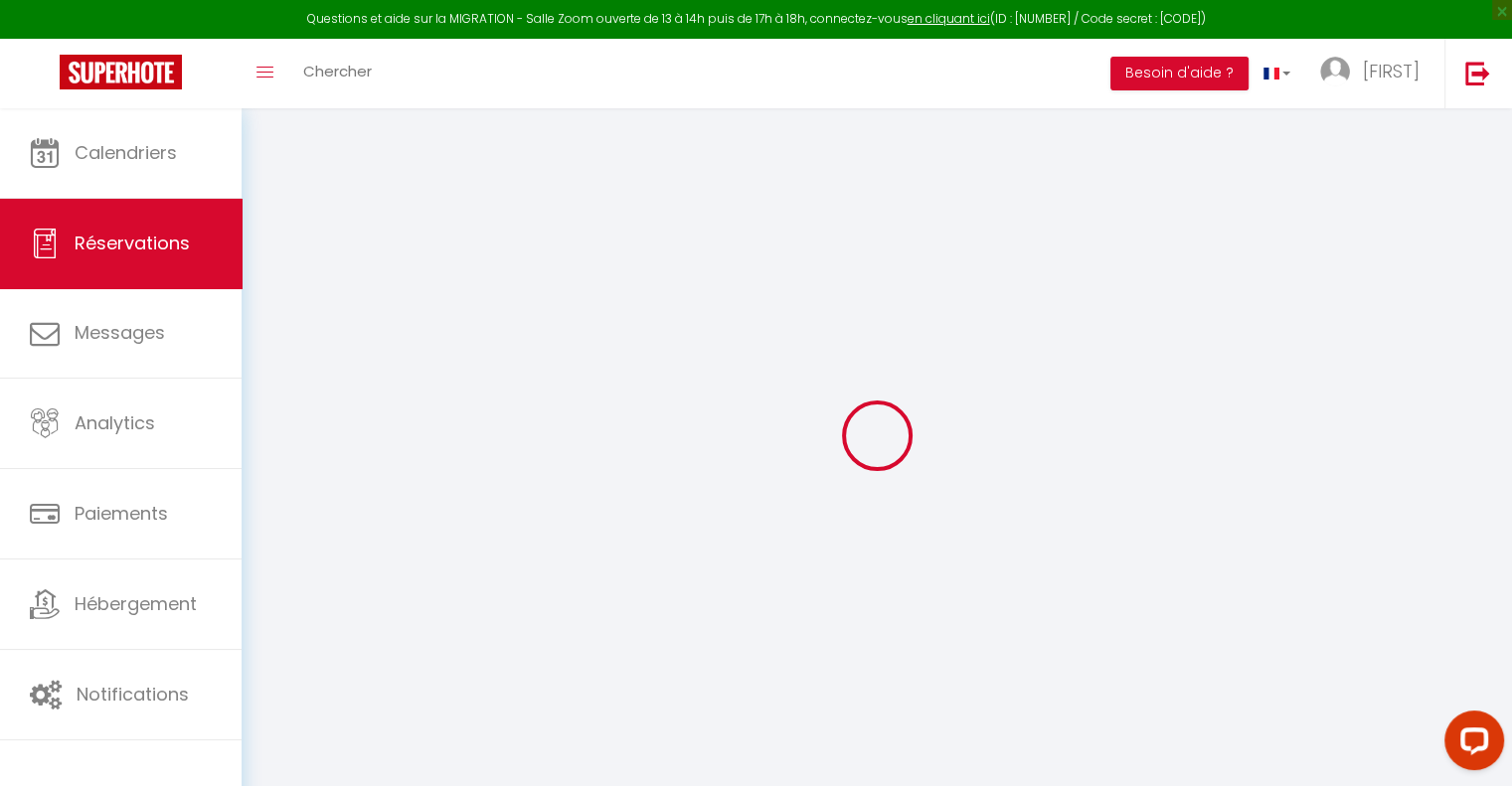 select on "taxes" 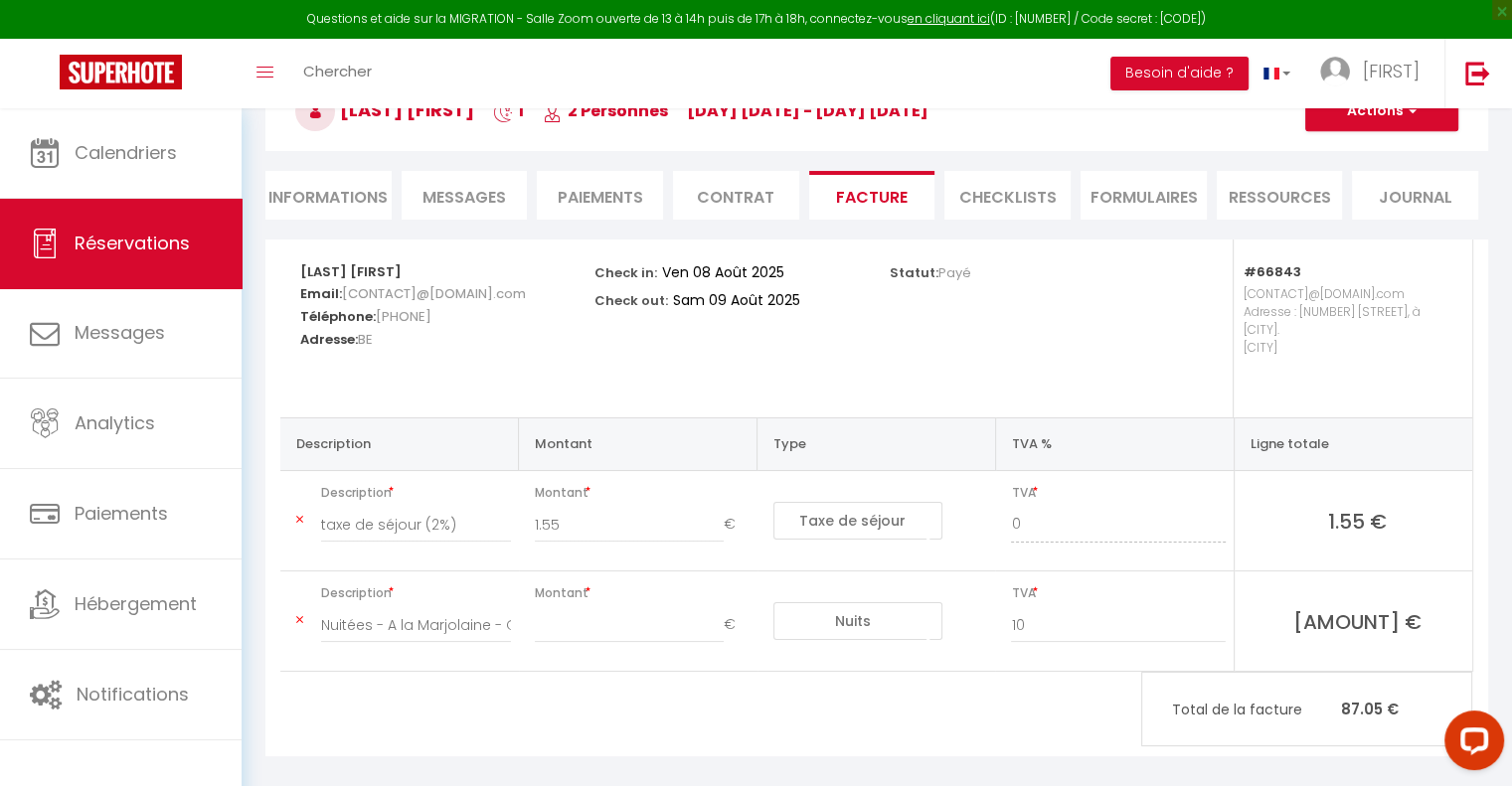 scroll, scrollTop: 0, scrollLeft: 0, axis: both 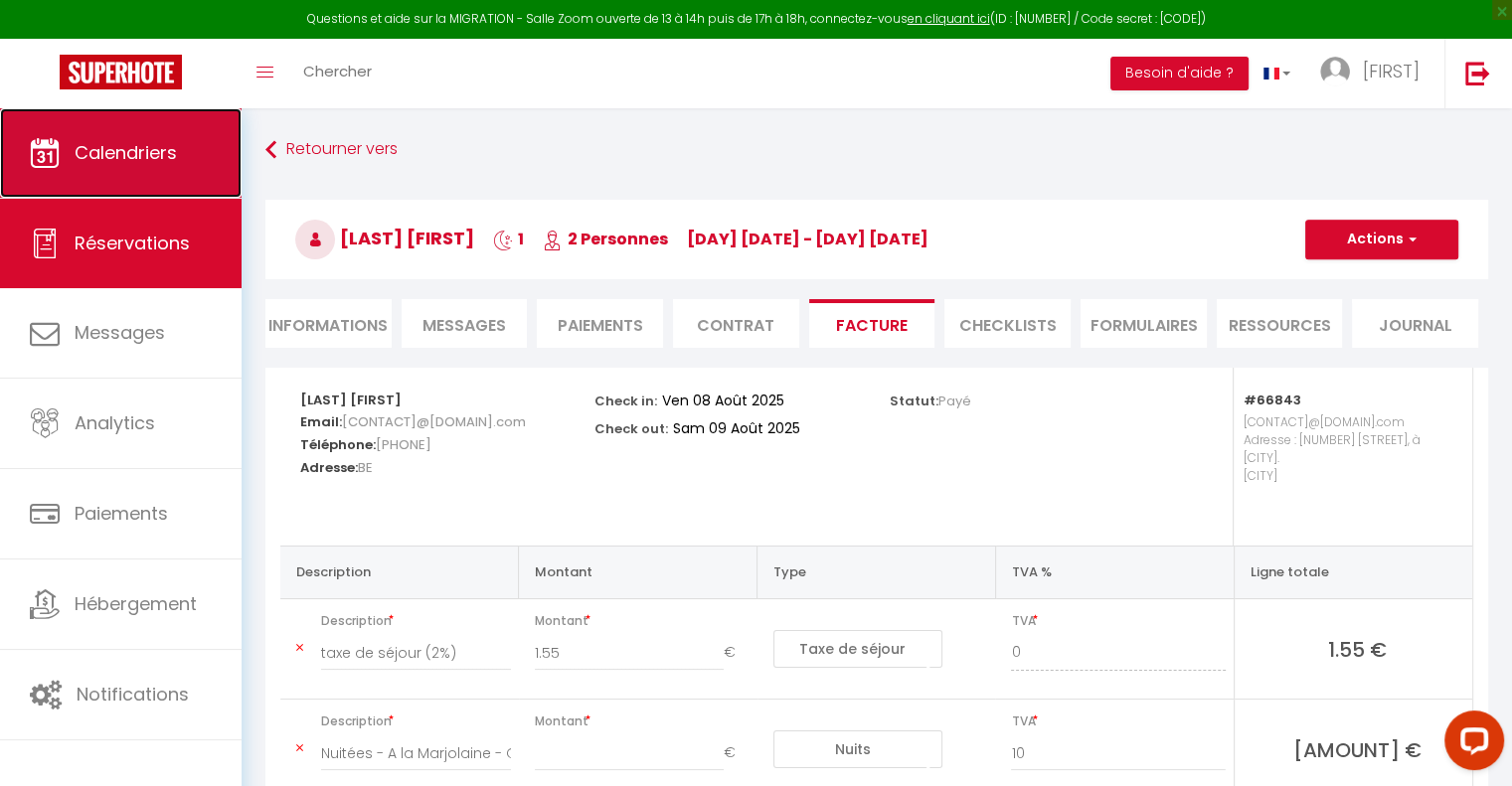 click on "Calendriers" at bounding box center (120, 153) 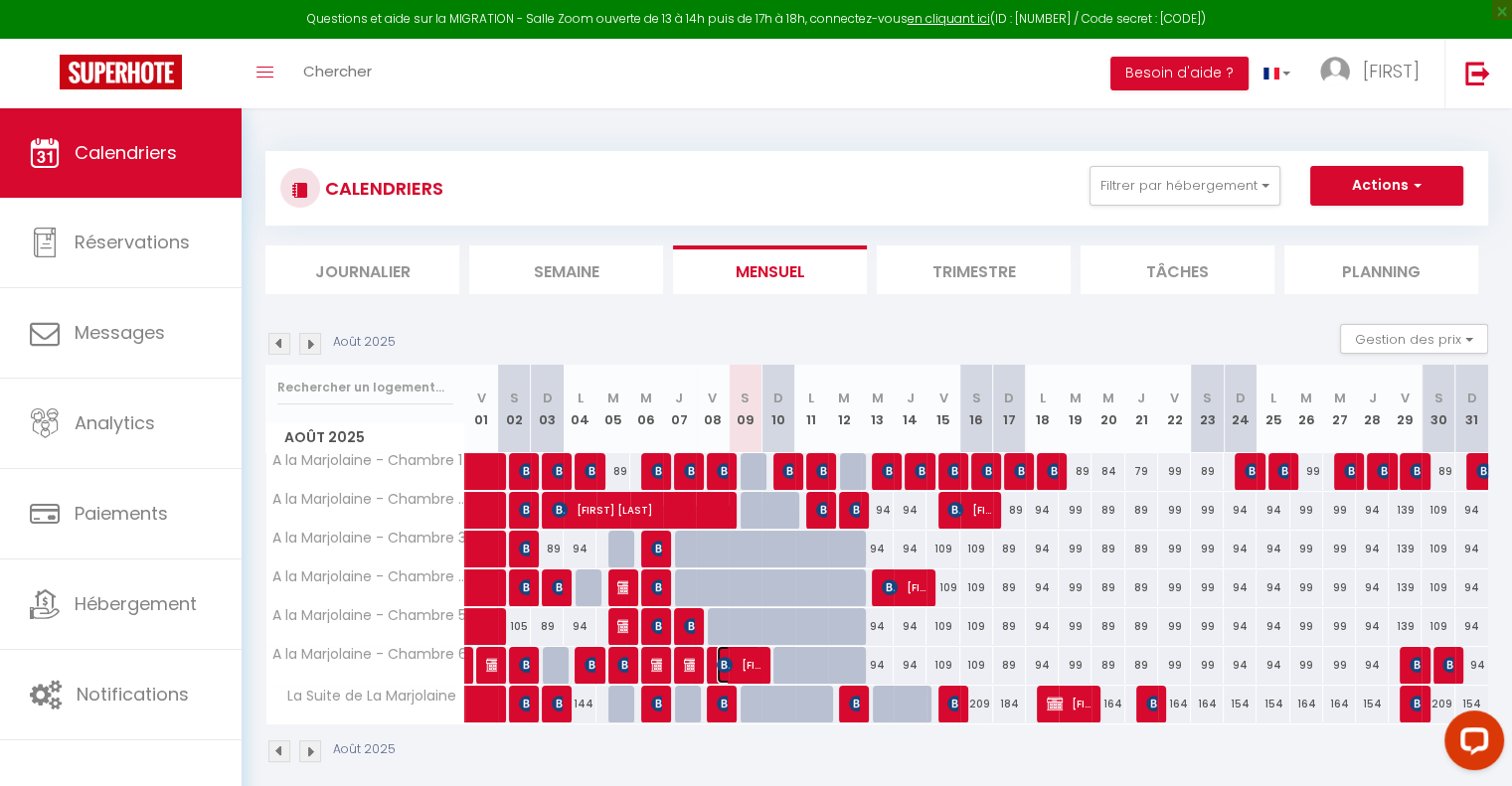 click at bounding box center [725, 665] 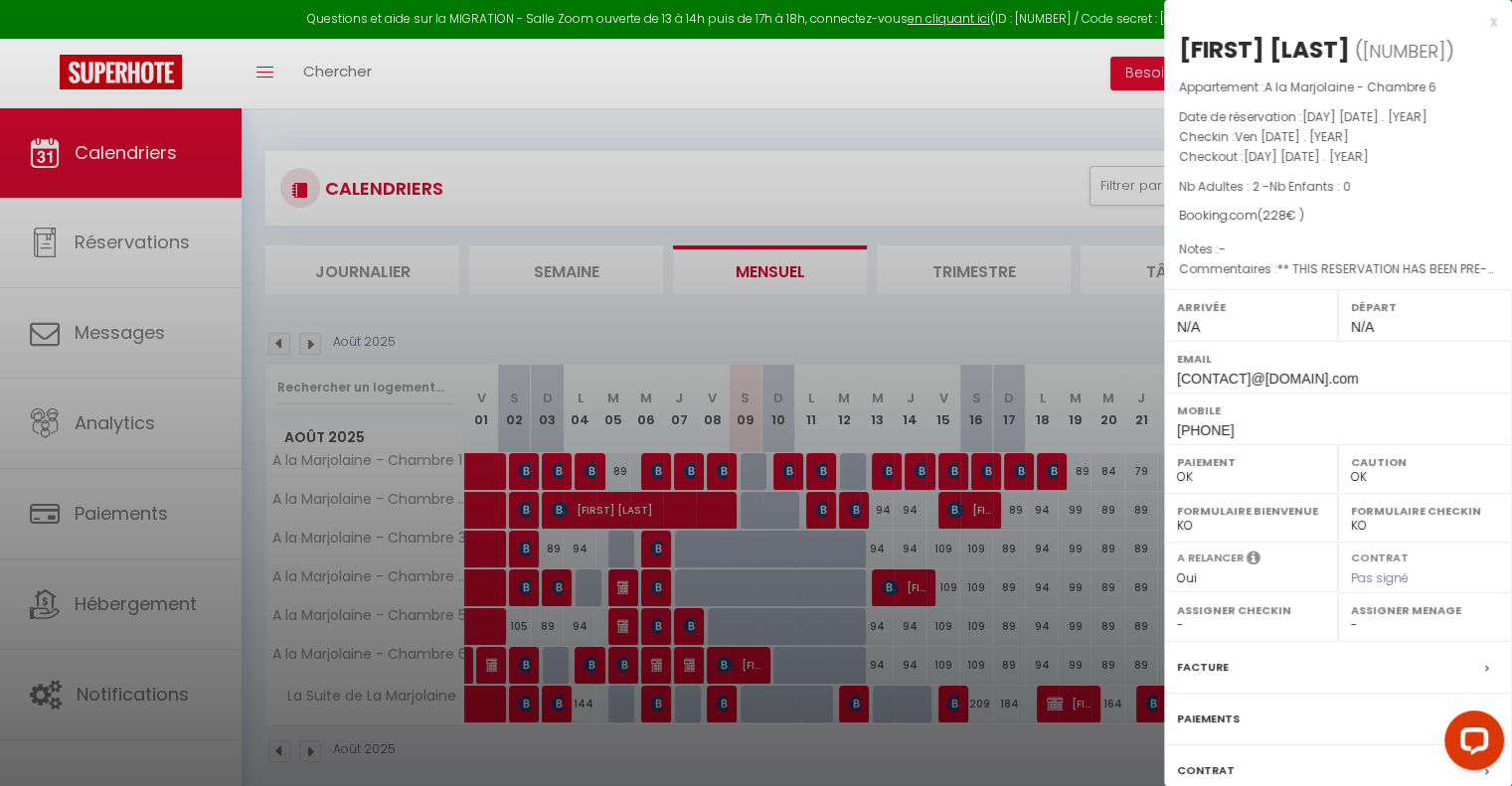 click at bounding box center (756, 393) 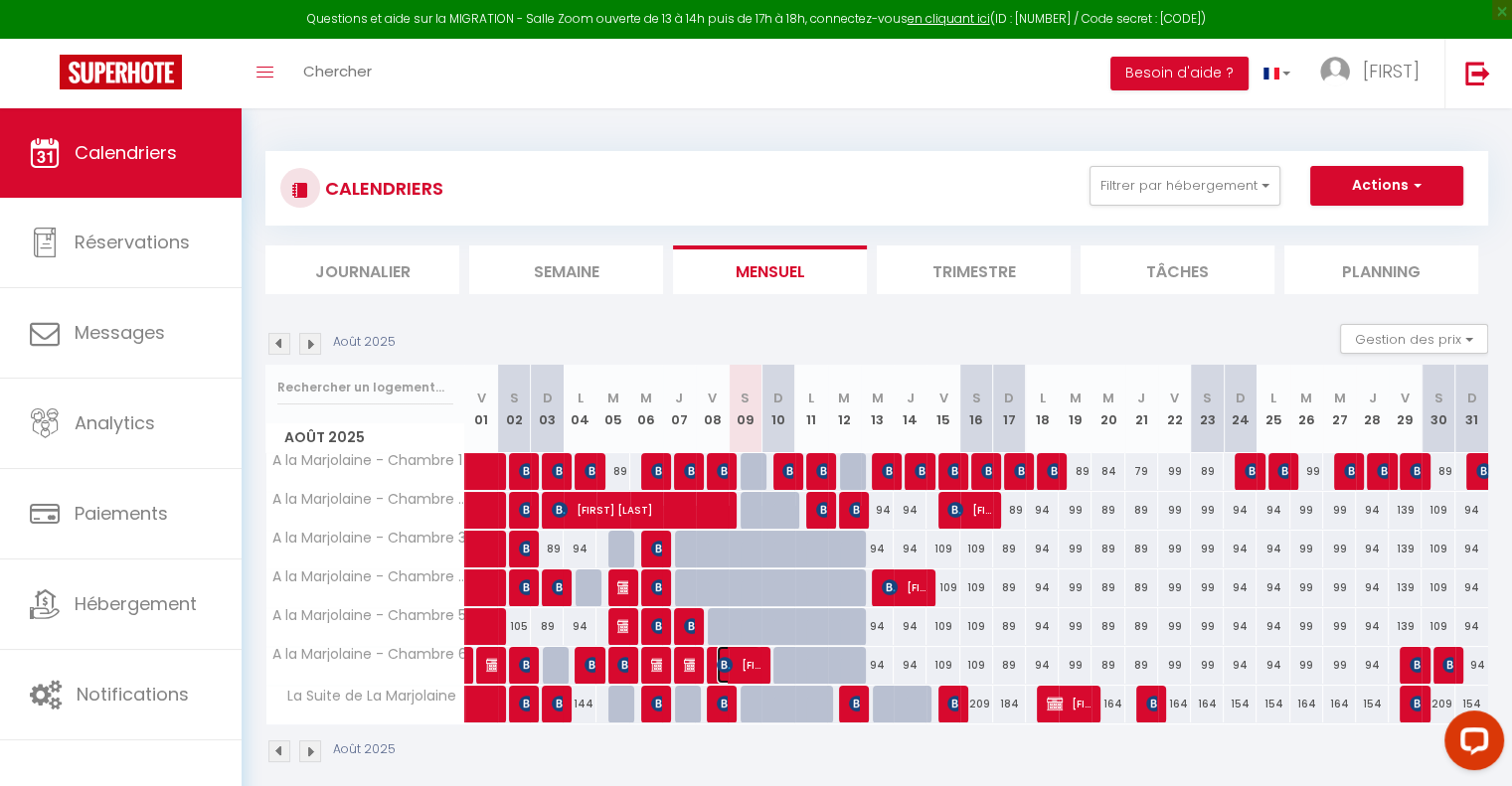 click at bounding box center [725, 665] 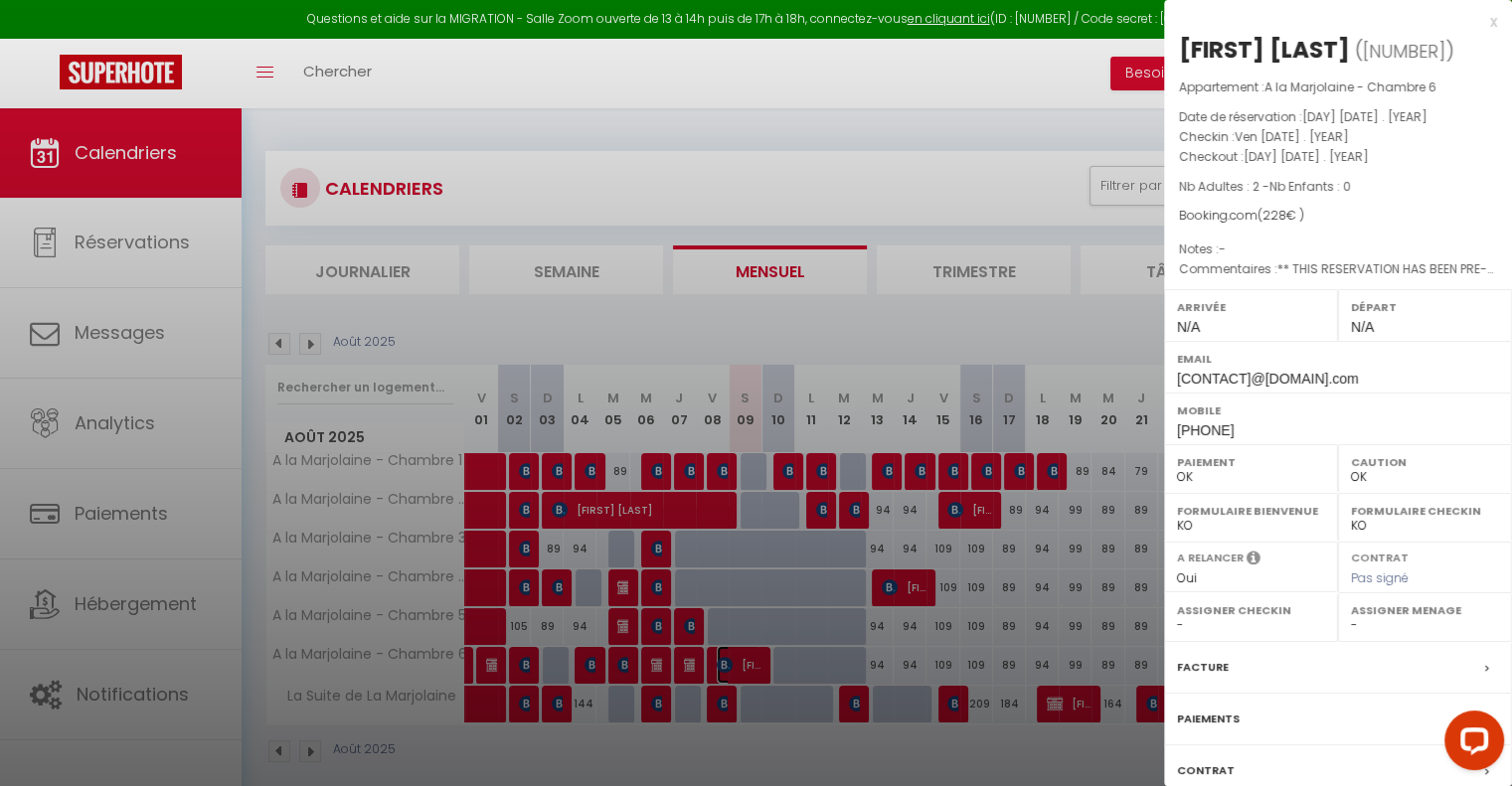 scroll, scrollTop: 107, scrollLeft: 0, axis: vertical 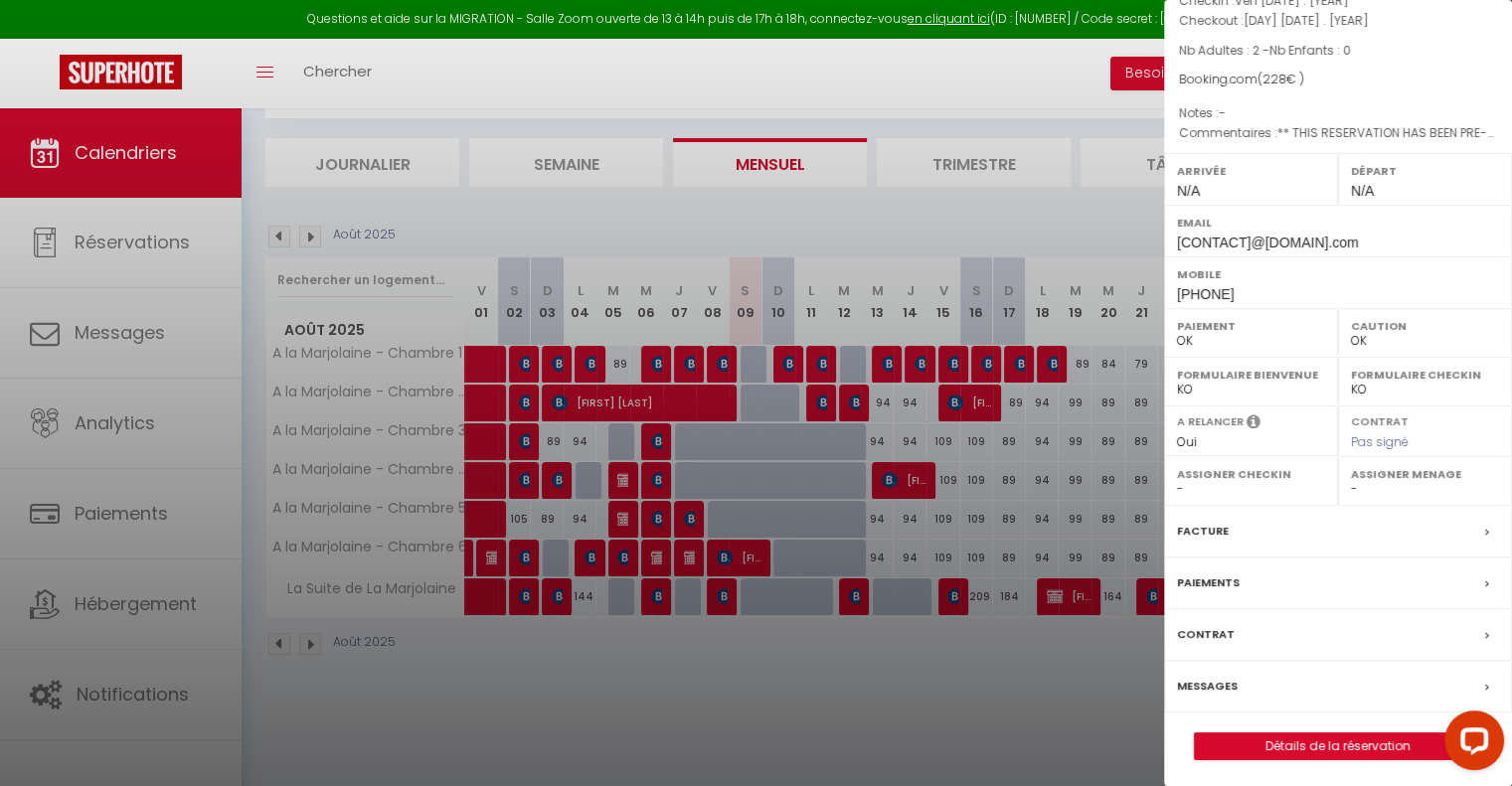 click on "Facture" at bounding box center (1203, 531) 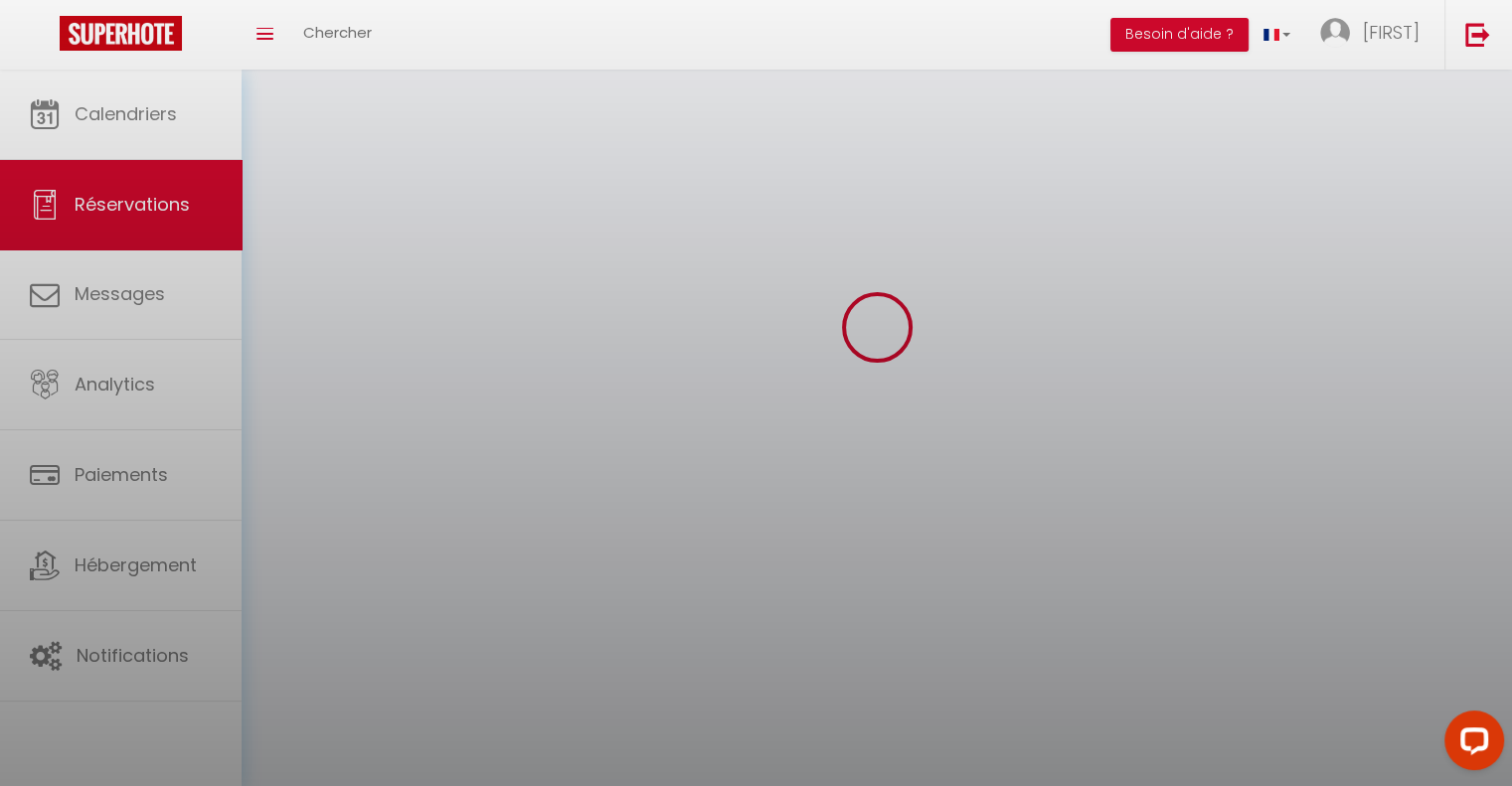 scroll, scrollTop: 0, scrollLeft: 0, axis: both 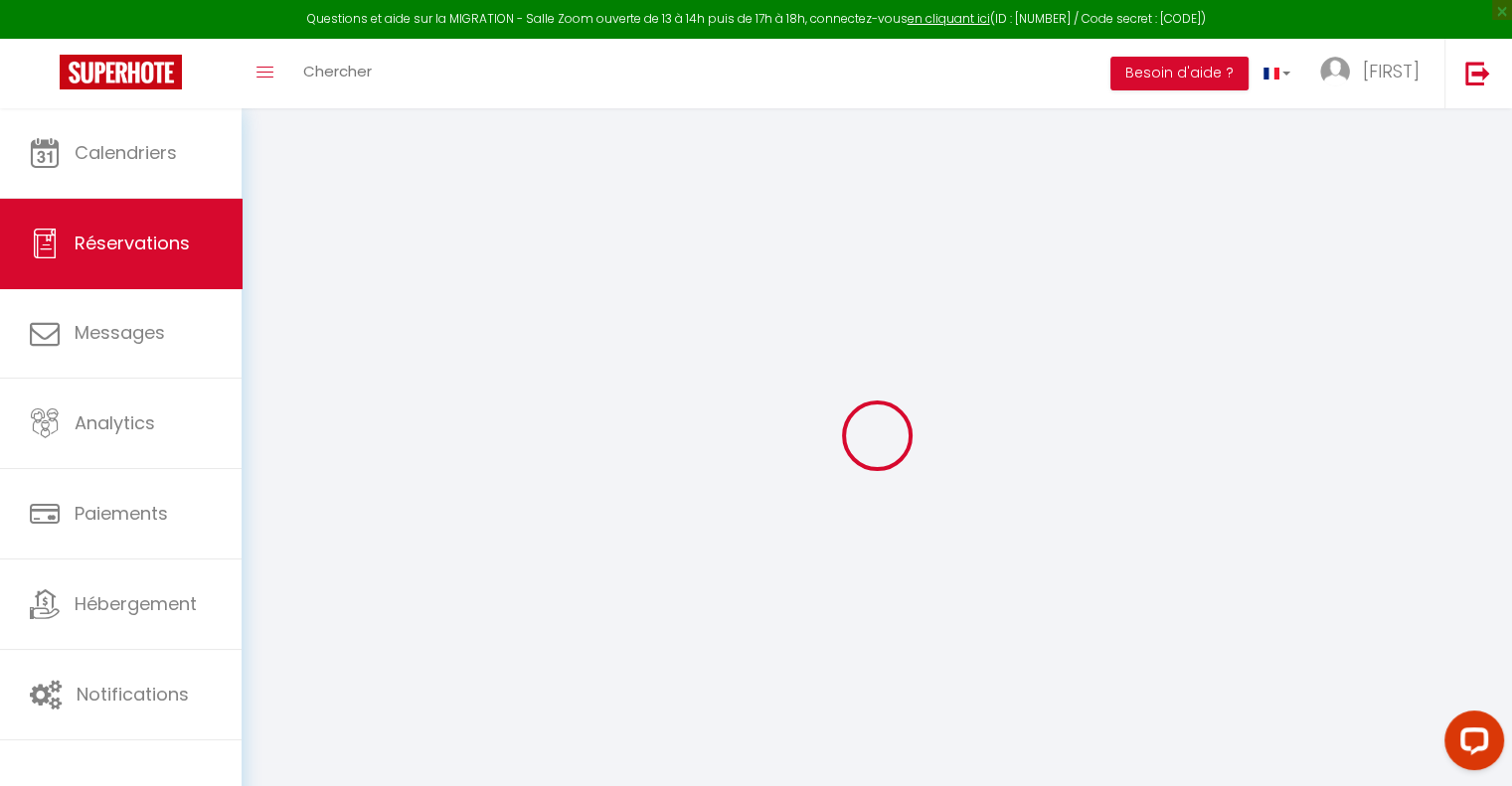select on "taxes" 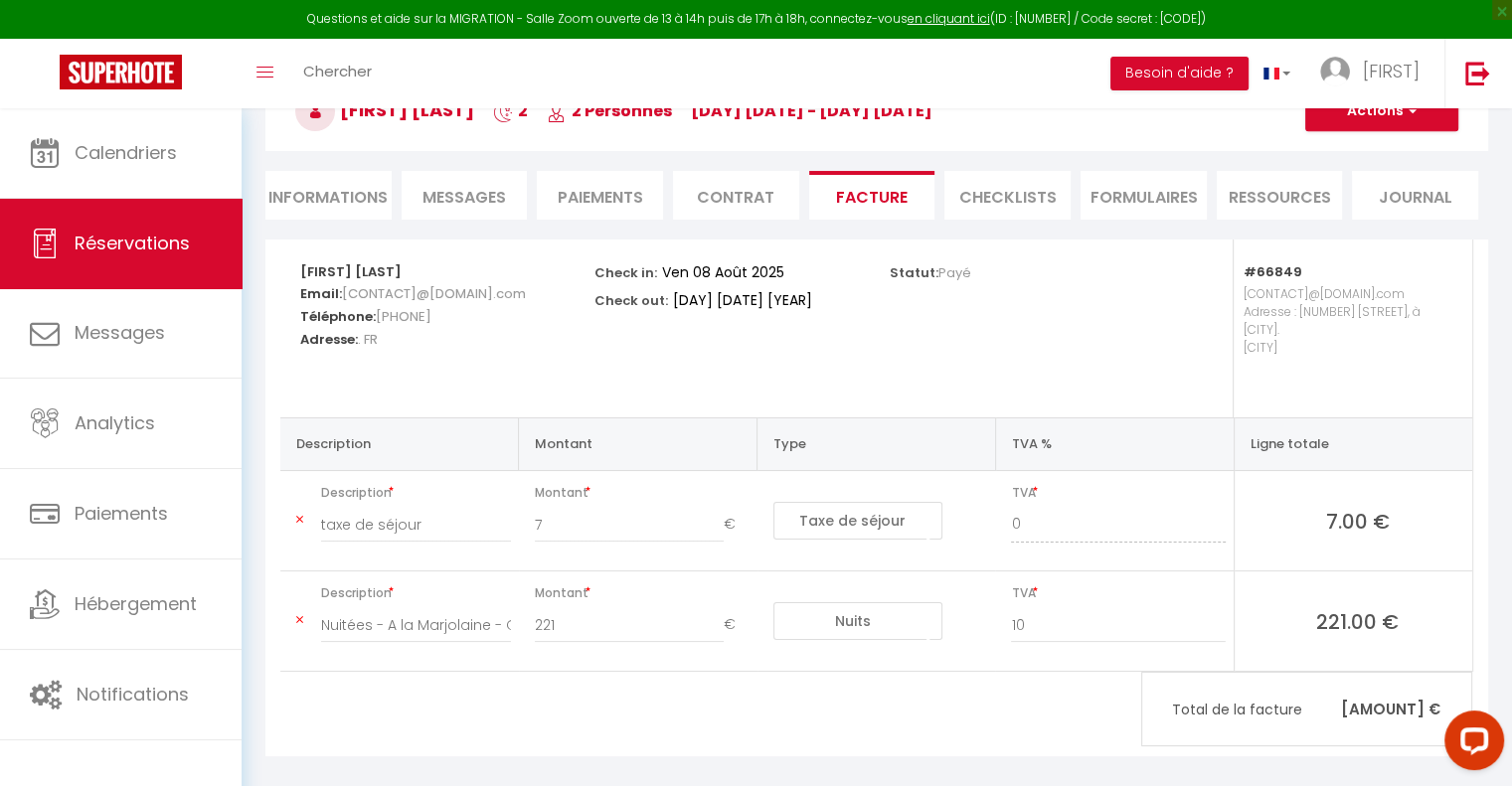 scroll, scrollTop: 0, scrollLeft: 0, axis: both 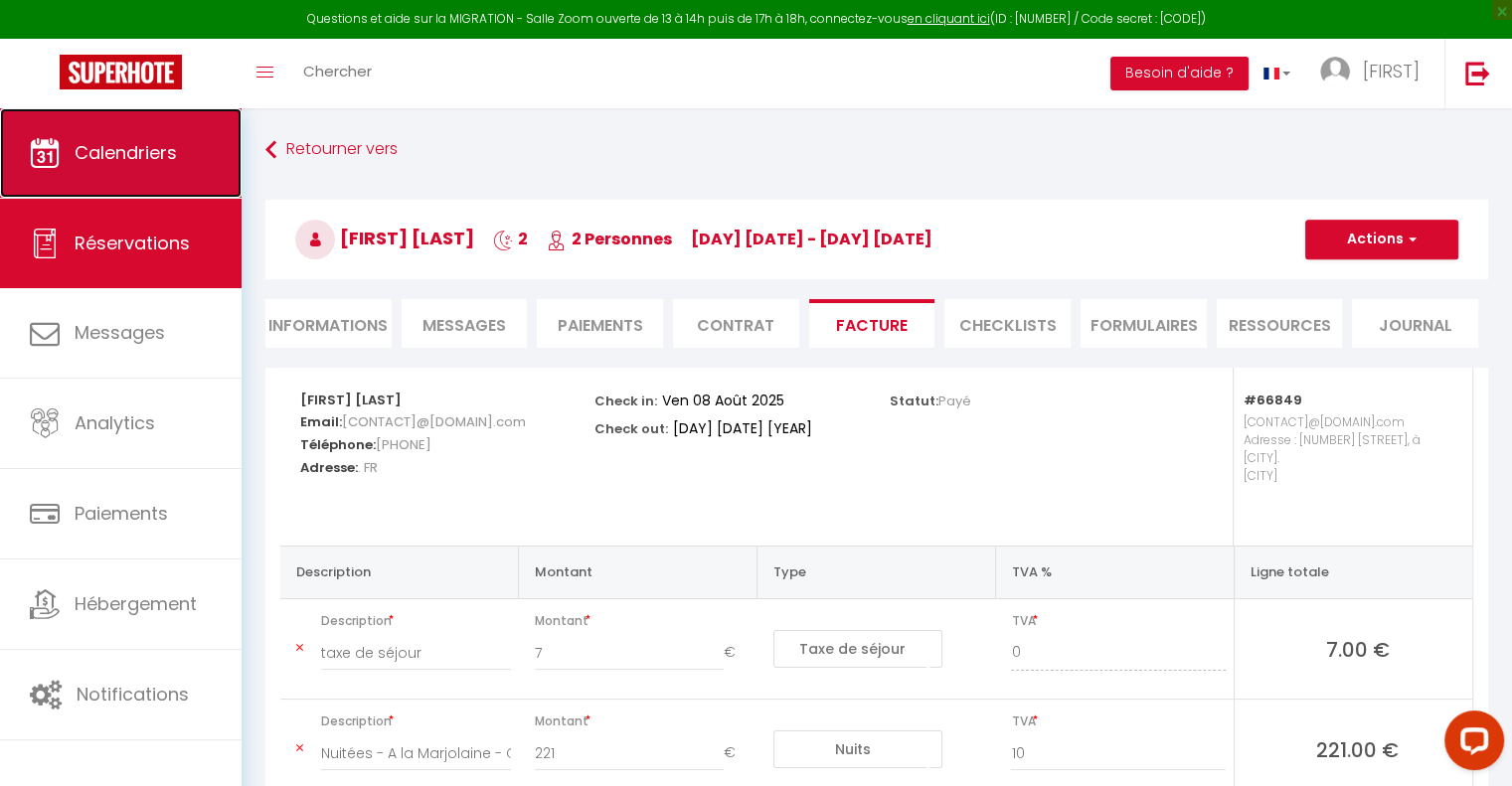 click on "Calendriers" at bounding box center (125, 152) 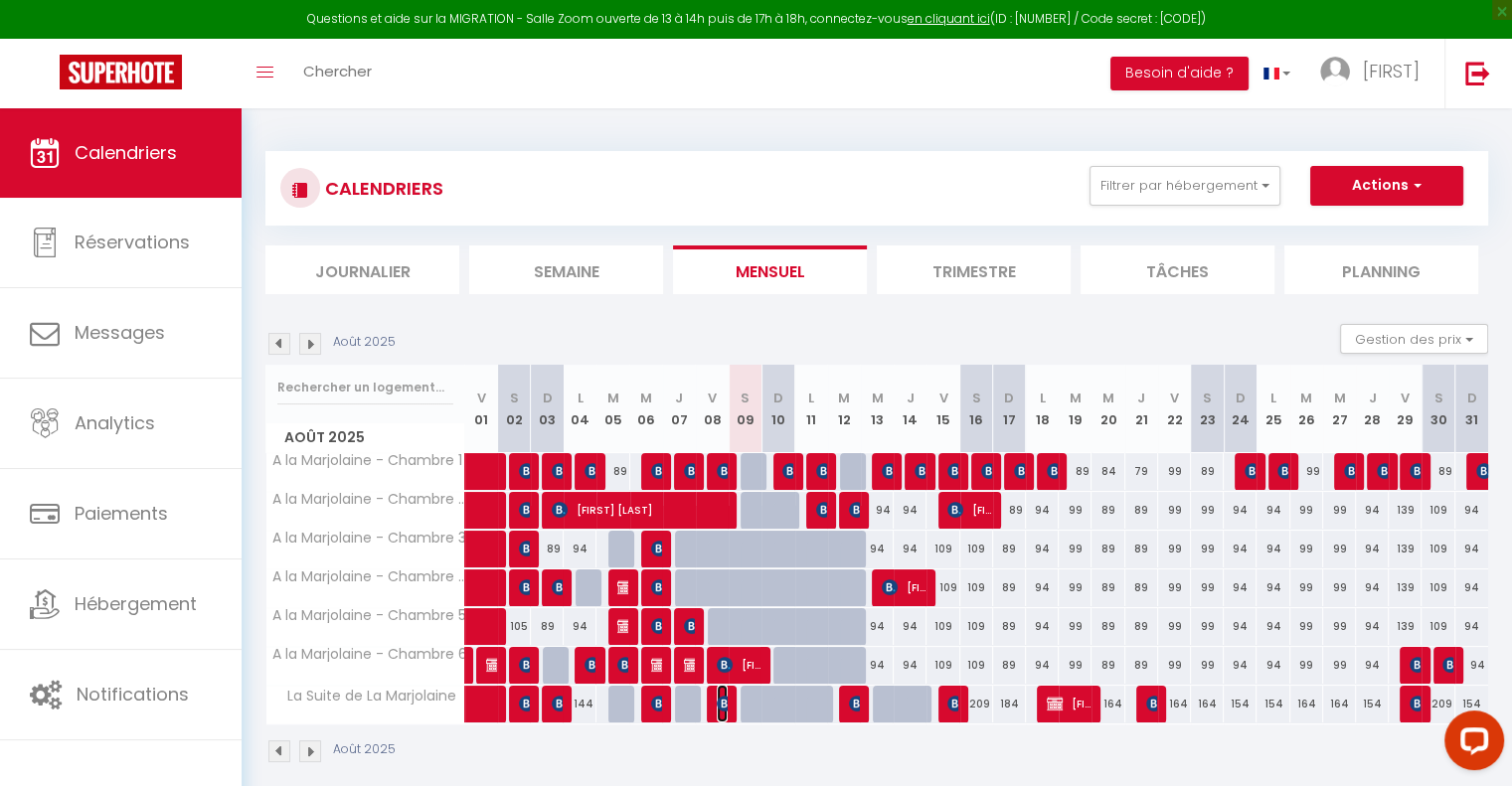 click at bounding box center [725, 704] 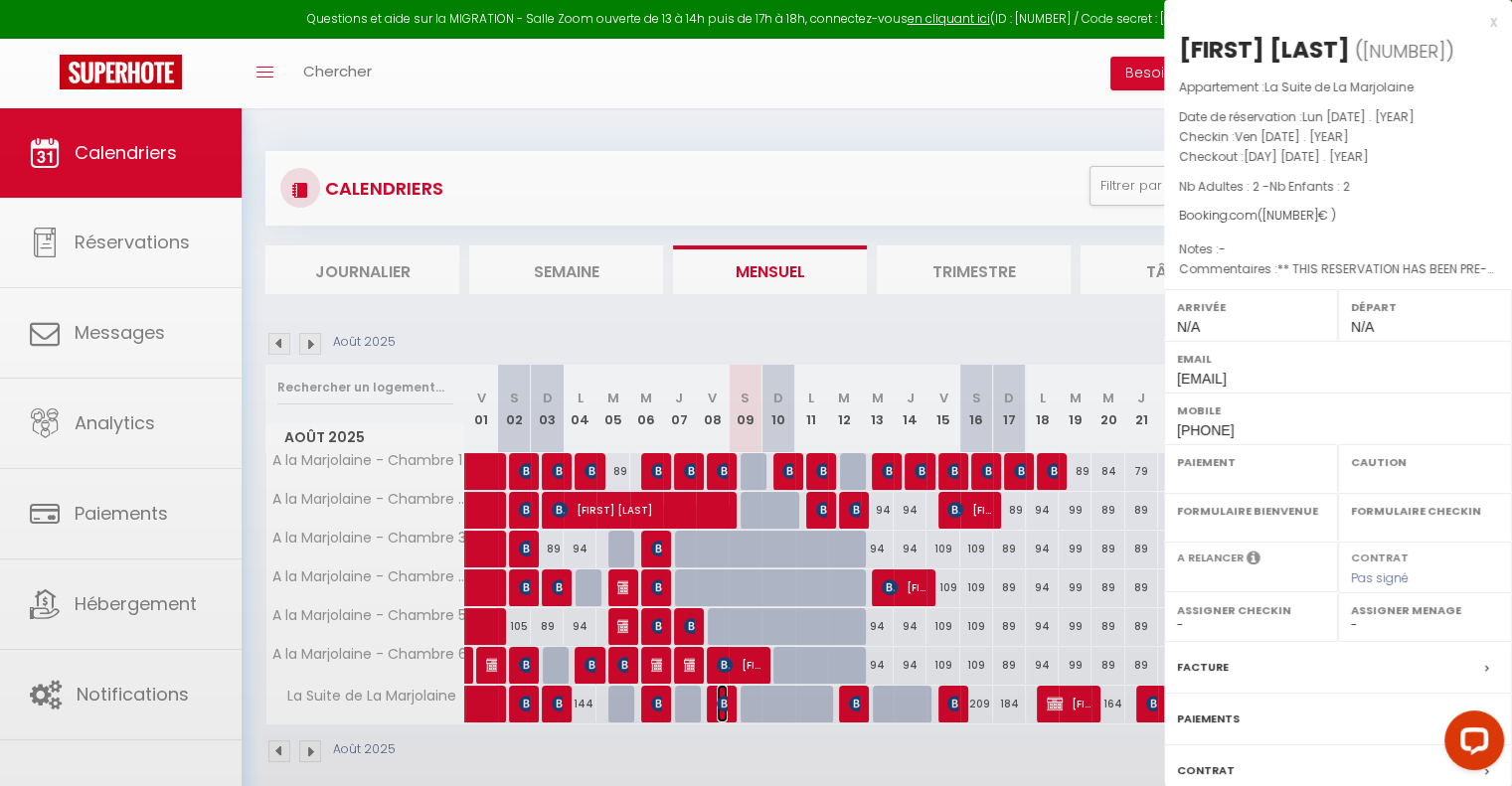 select on "OK" 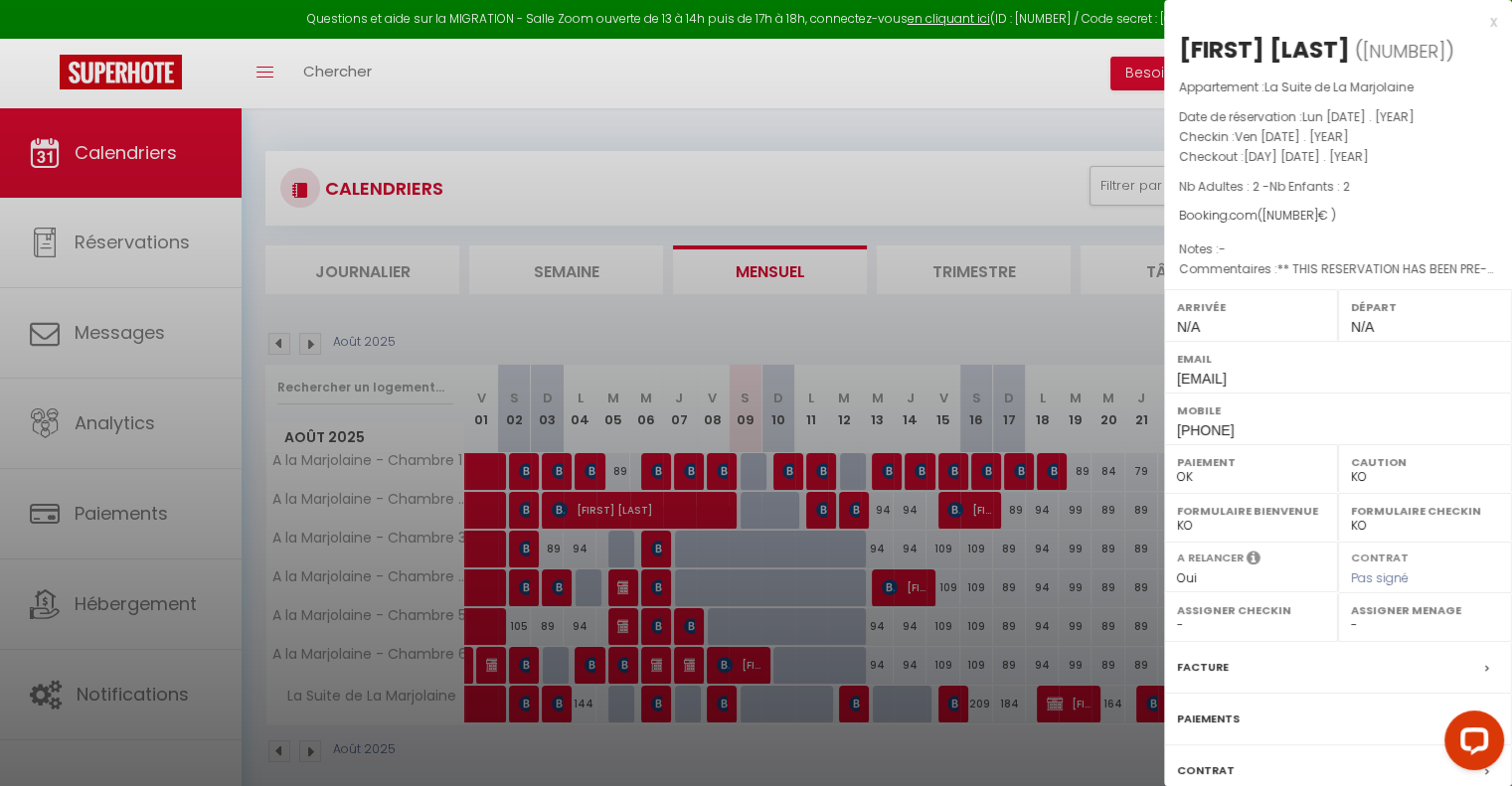 click on "x" at bounding box center [1330, 22] 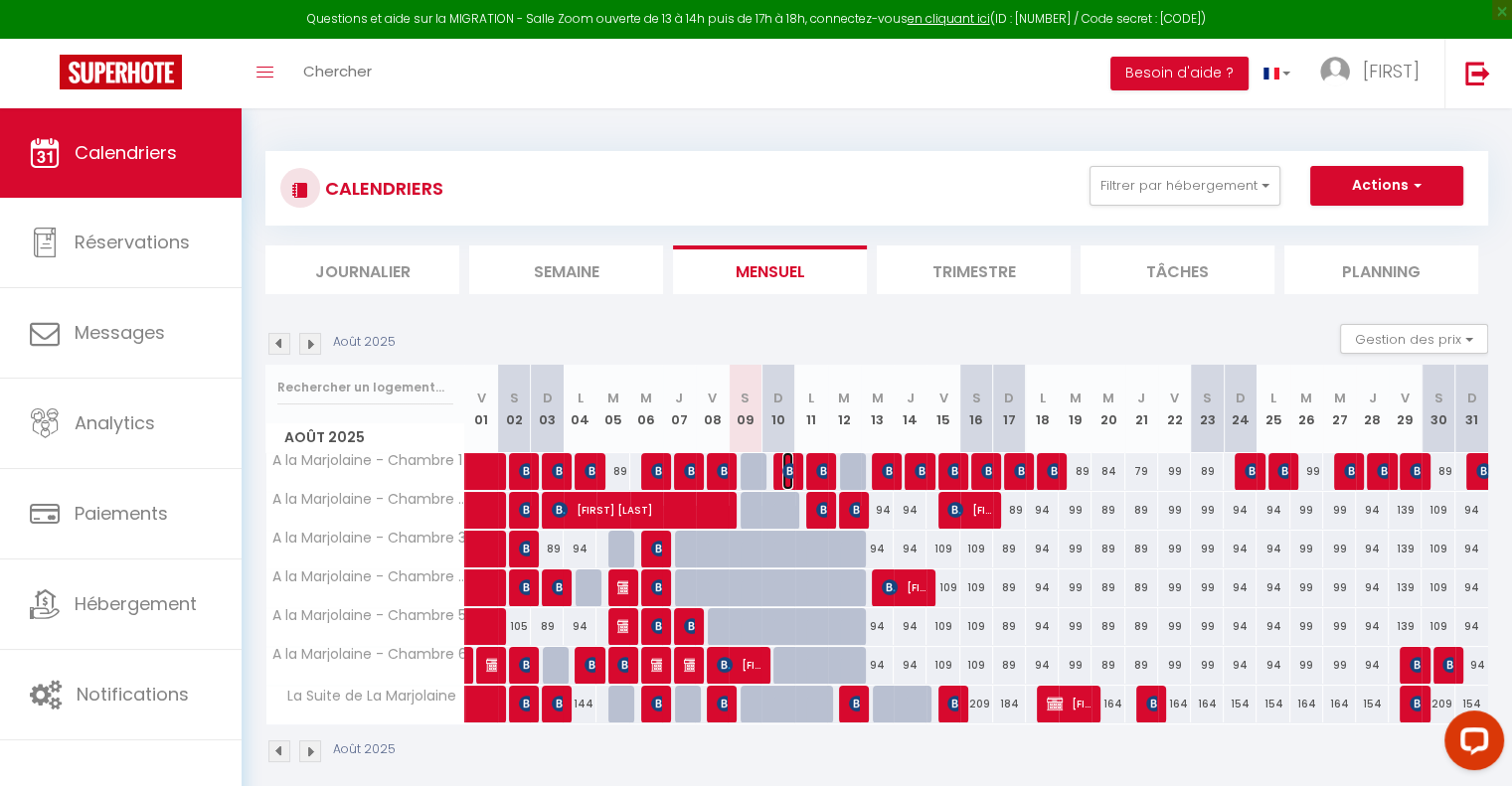 click at bounding box center [790, 471] 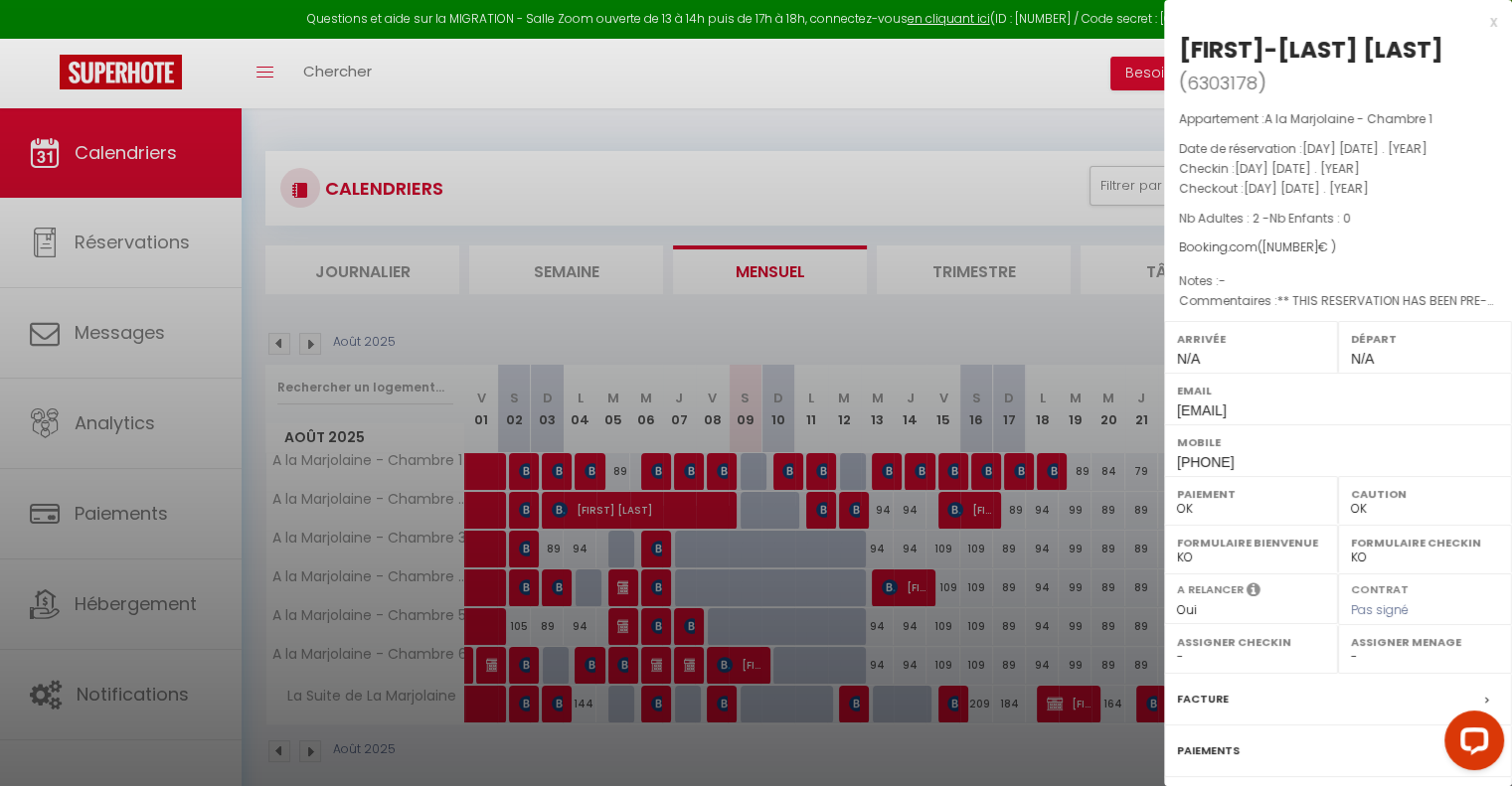 click at bounding box center (756, 393) 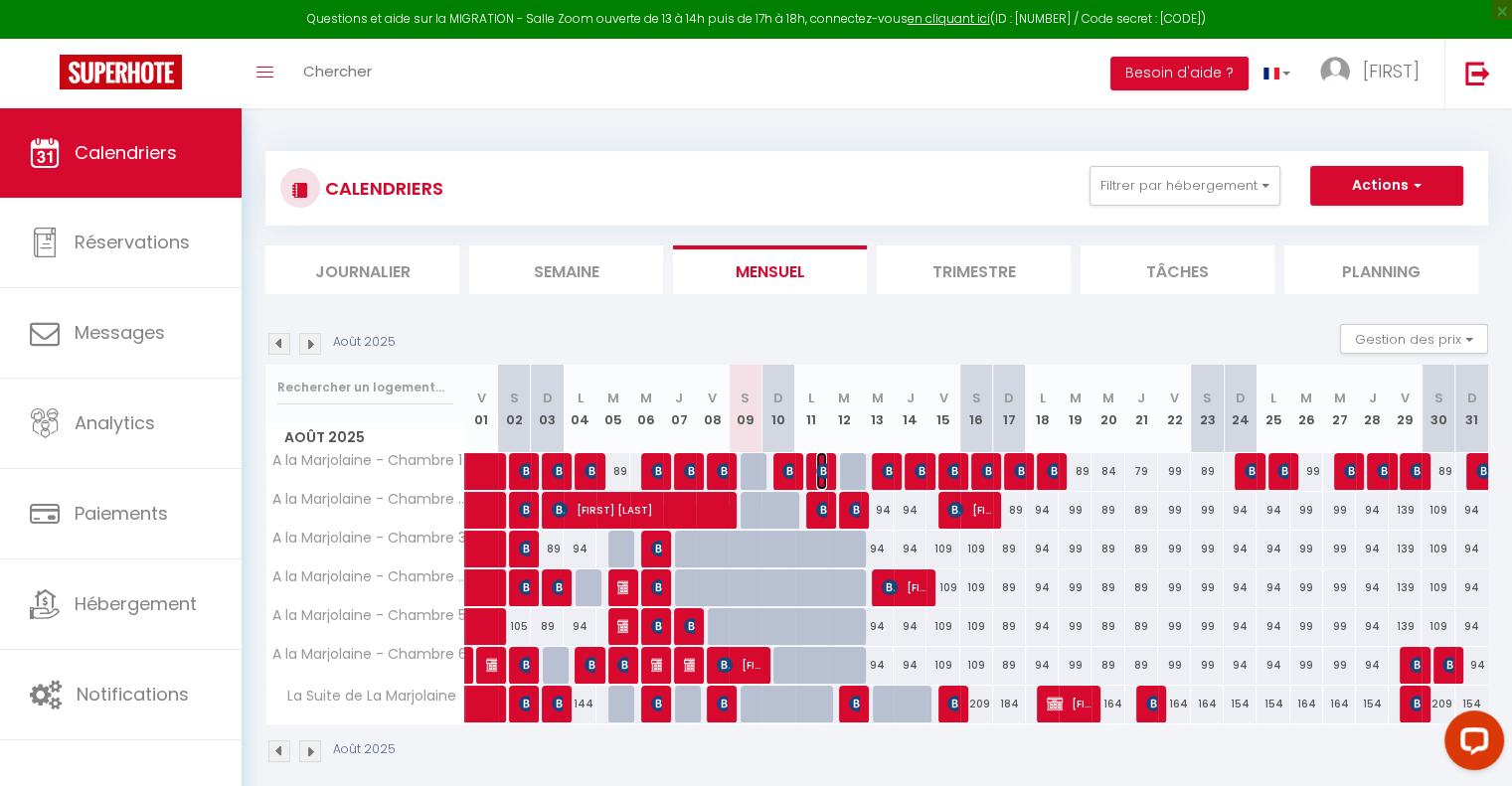 click at bounding box center [824, 471] 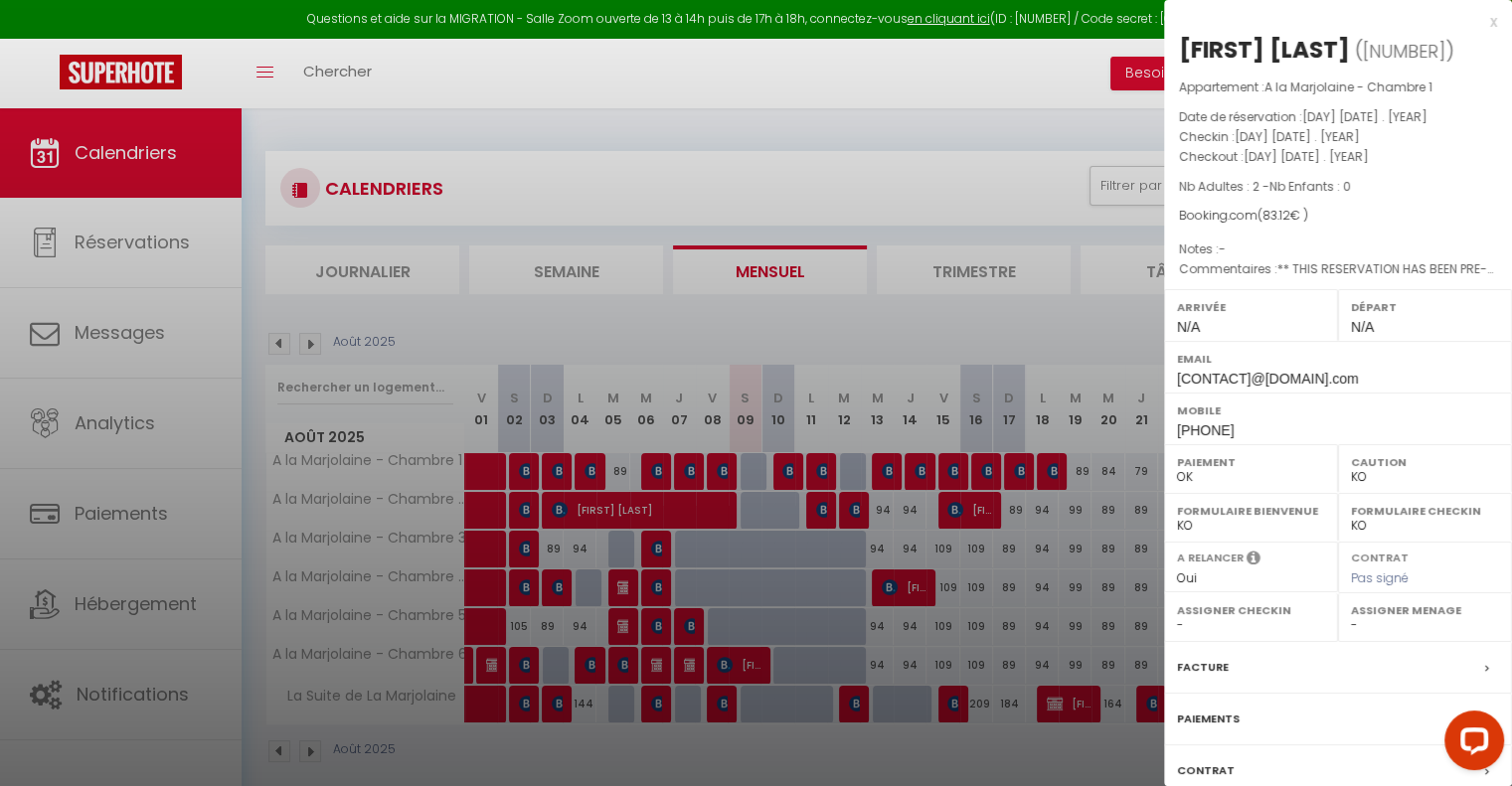 click at bounding box center (756, 393) 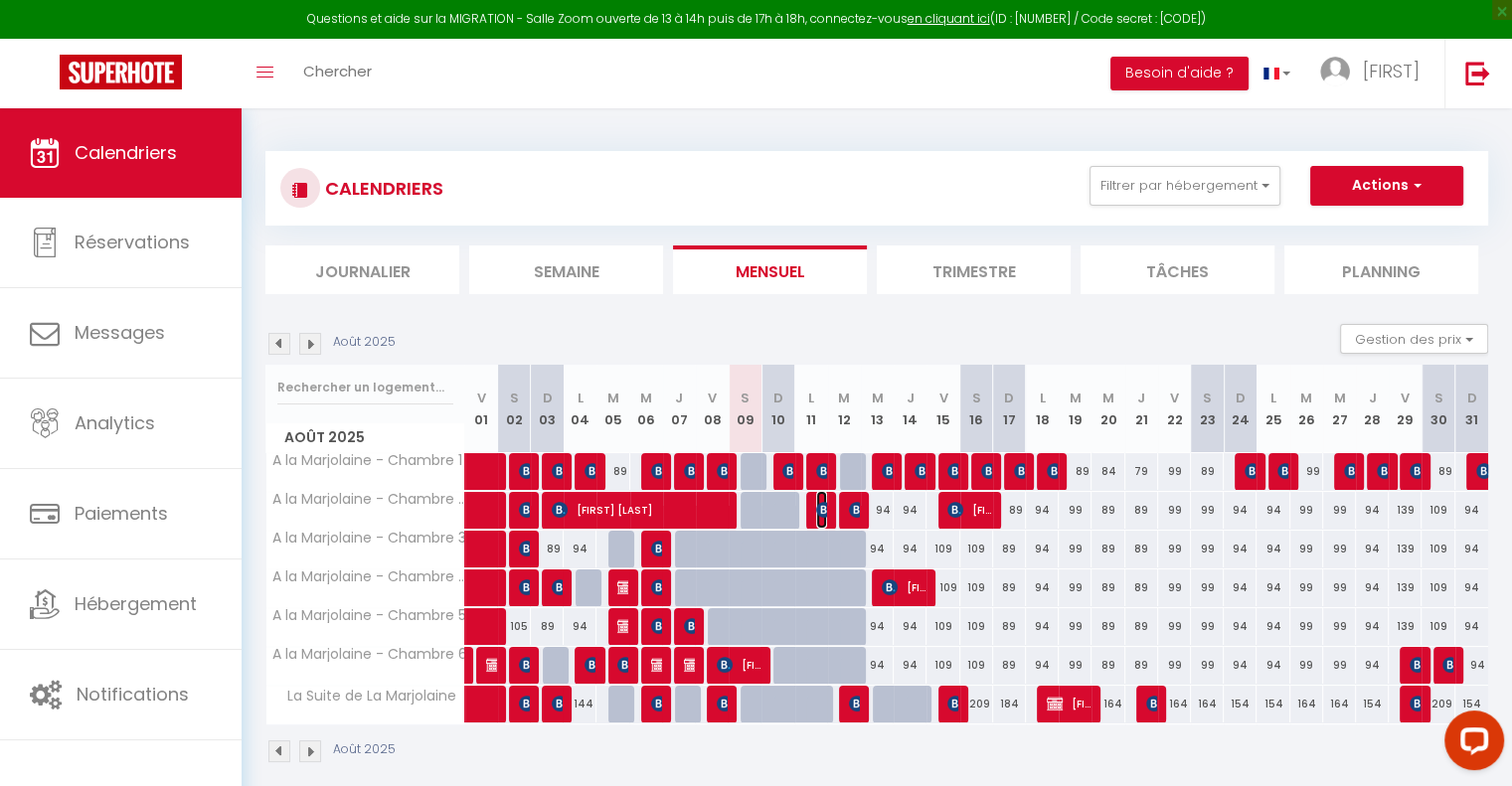 click on "[FIRST] [LAST]" at bounding box center [821, 510] 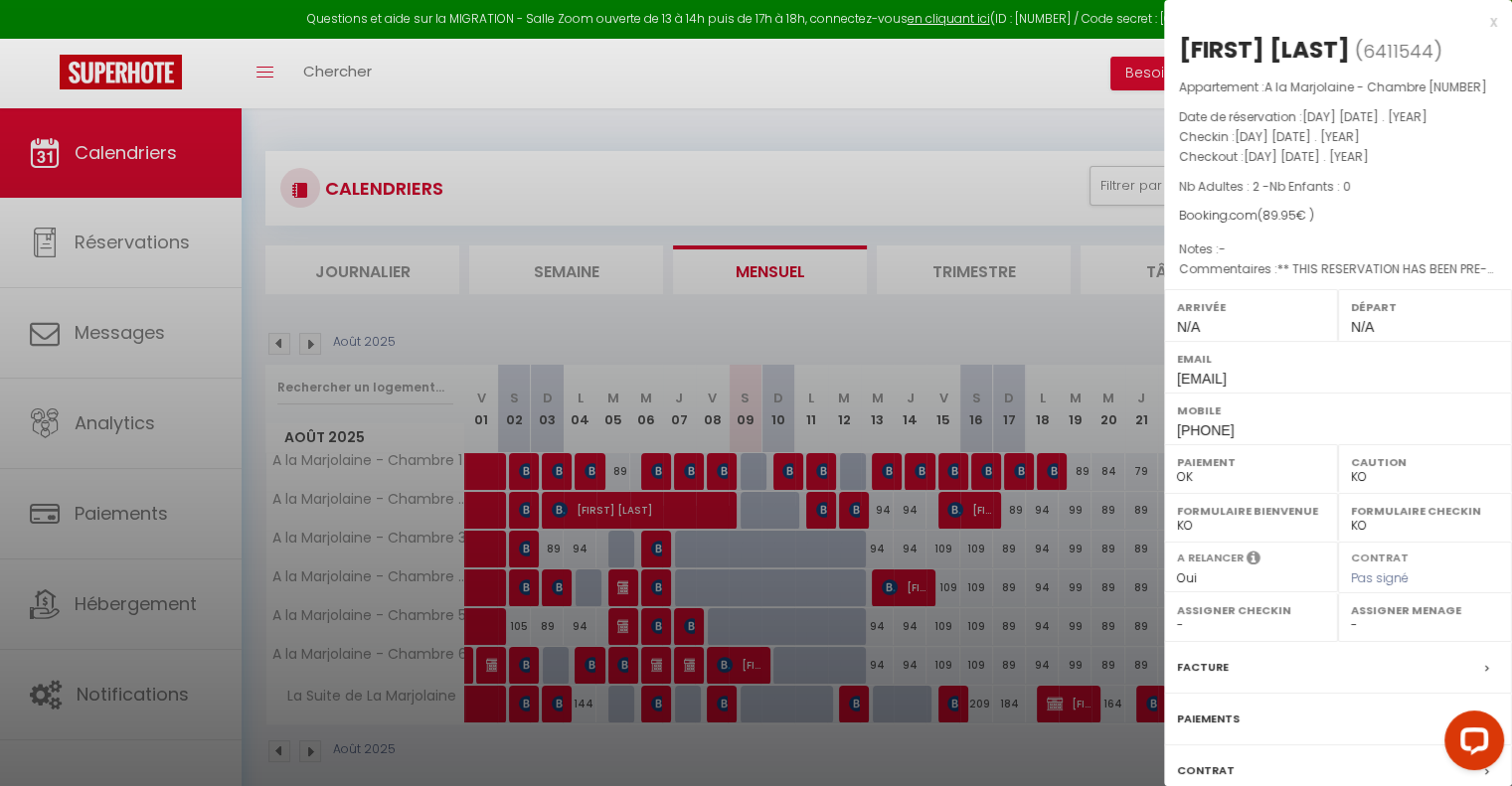 click at bounding box center [756, 393] 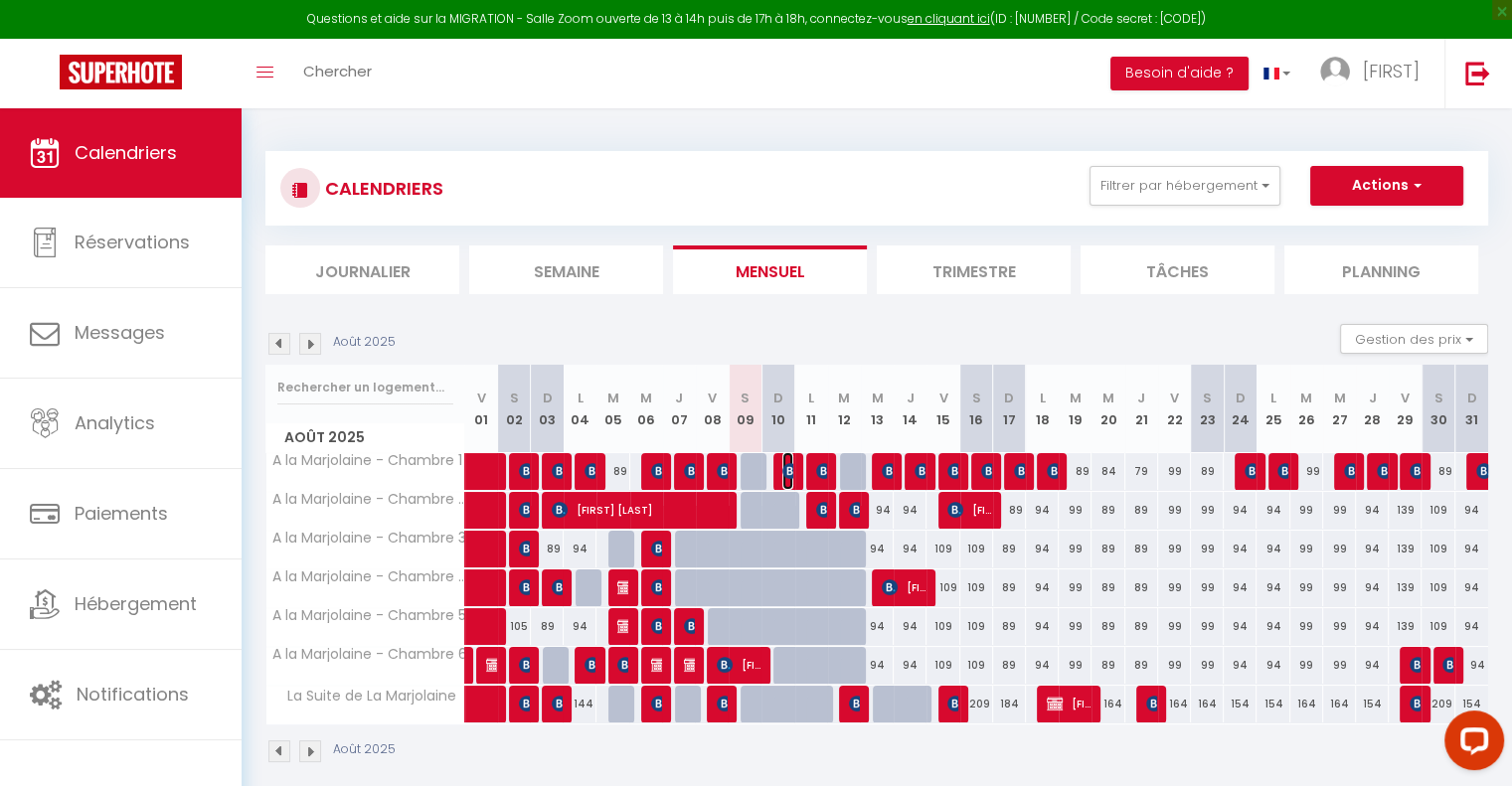 click at bounding box center [790, 471] 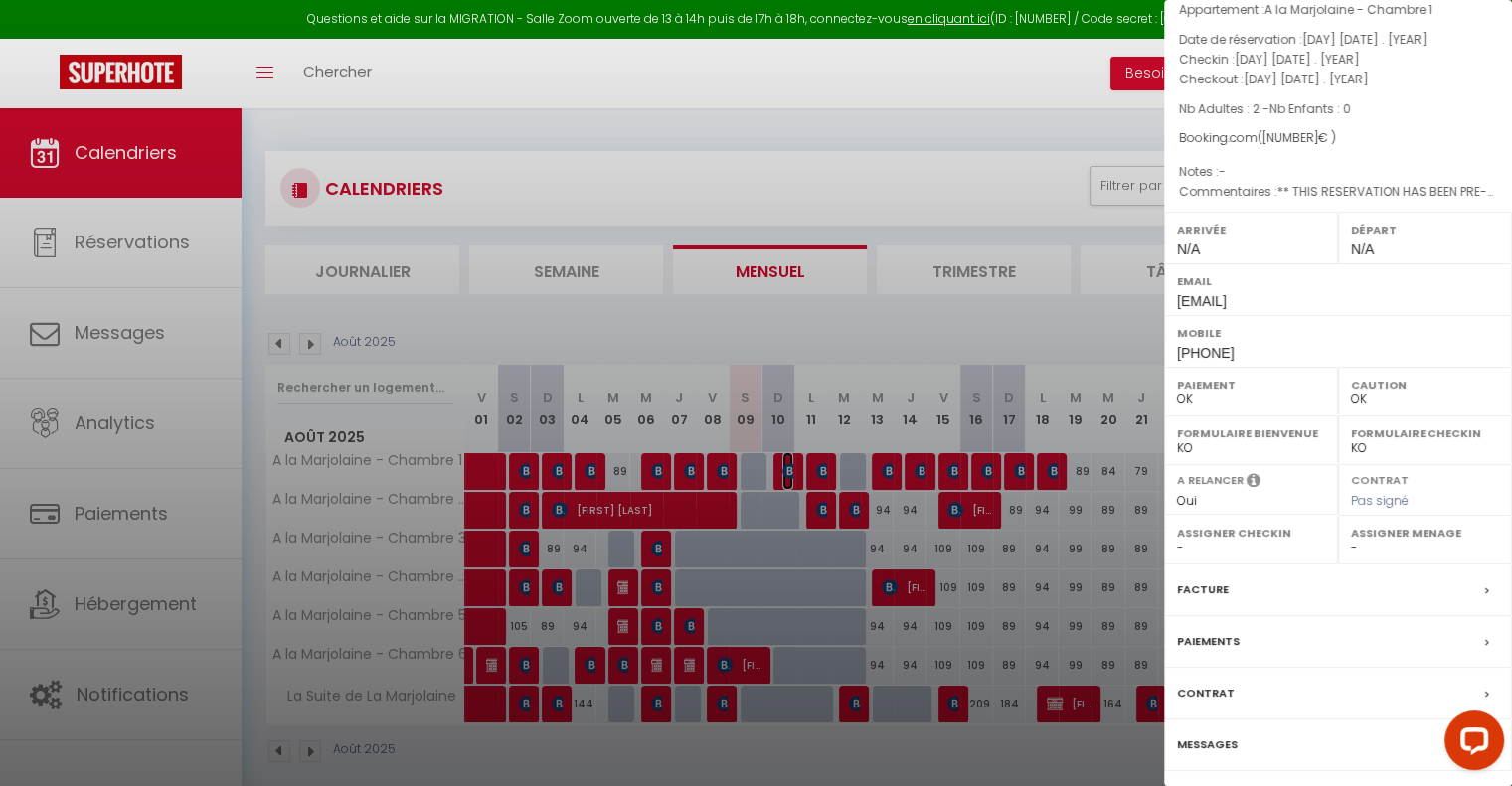 scroll, scrollTop: 136, scrollLeft: 0, axis: vertical 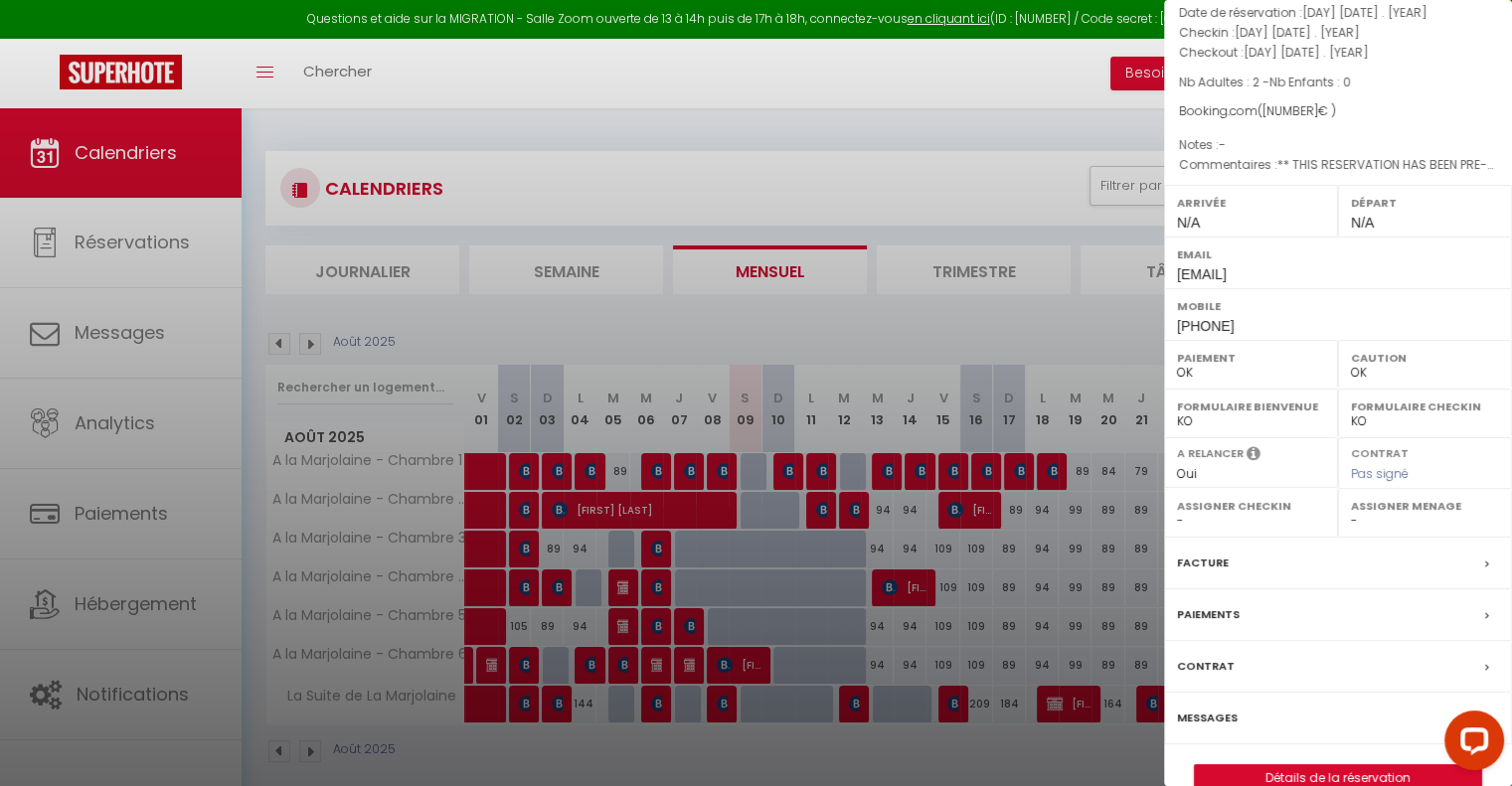 click on "Facture" at bounding box center [1203, 562] 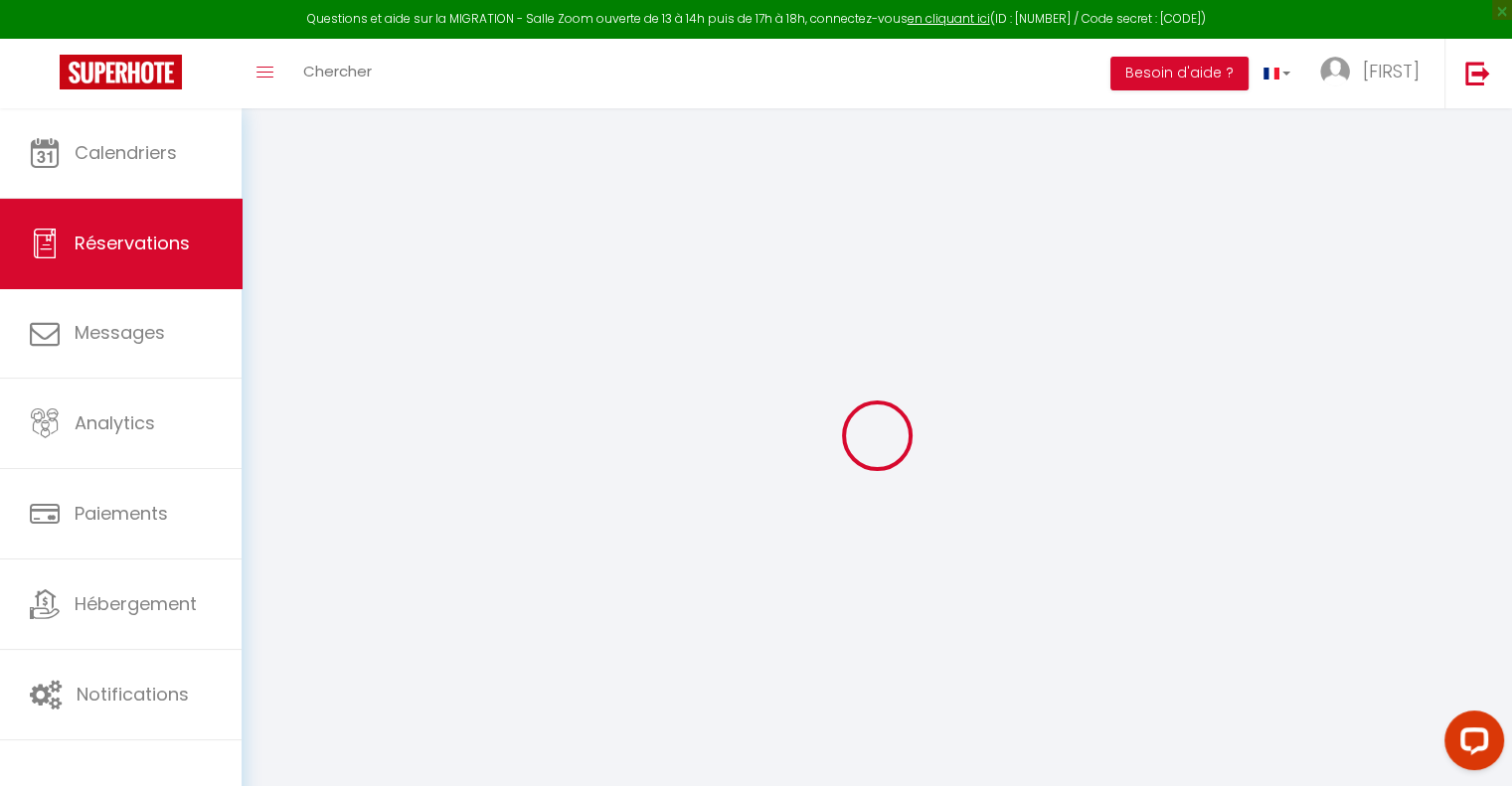 select on "taxes" 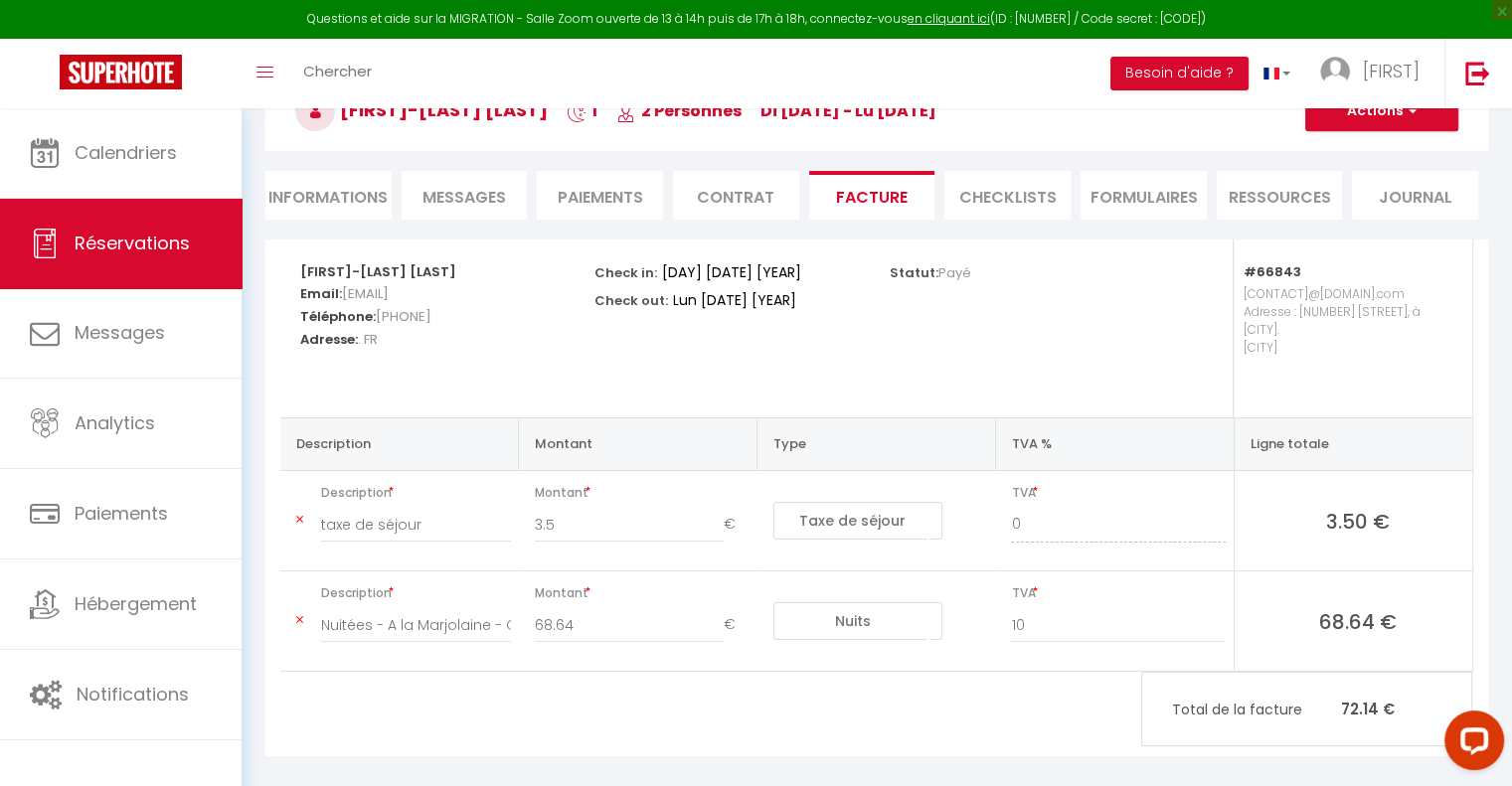 scroll, scrollTop: 0, scrollLeft: 0, axis: both 